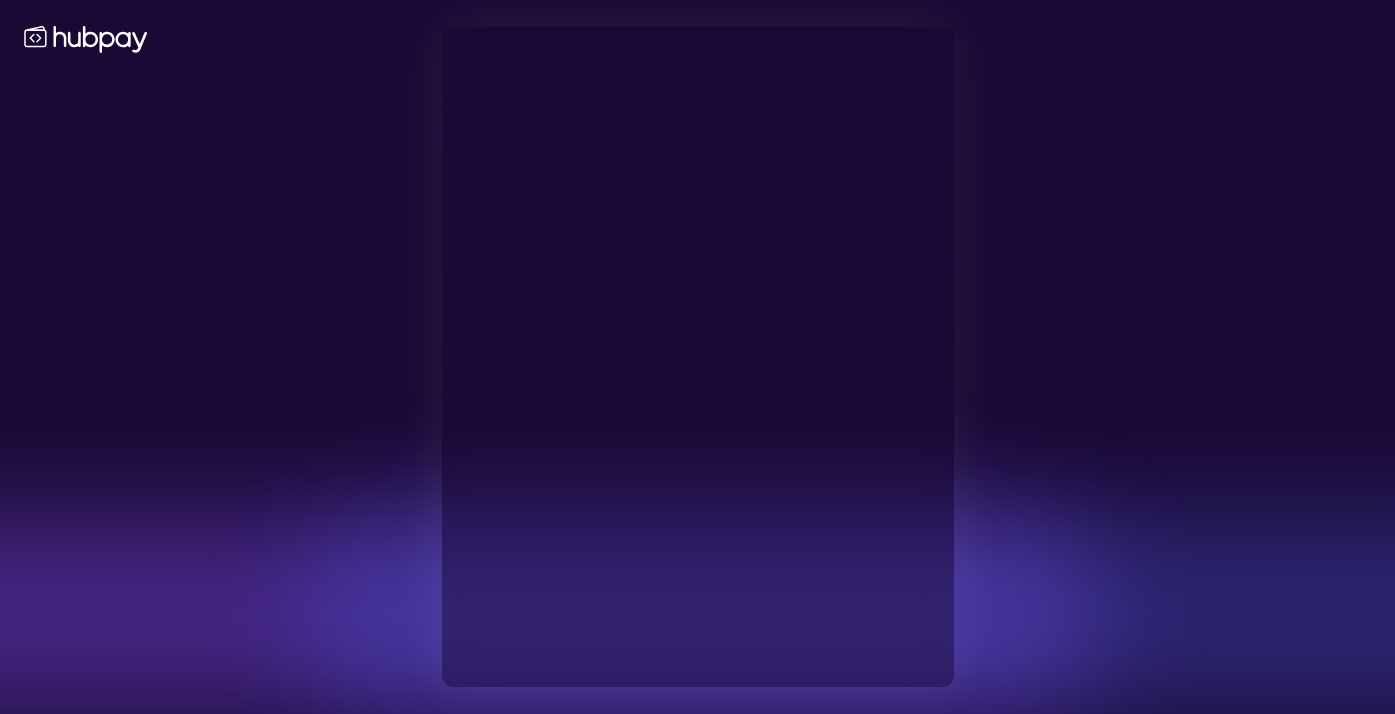 scroll, scrollTop: 0, scrollLeft: 0, axis: both 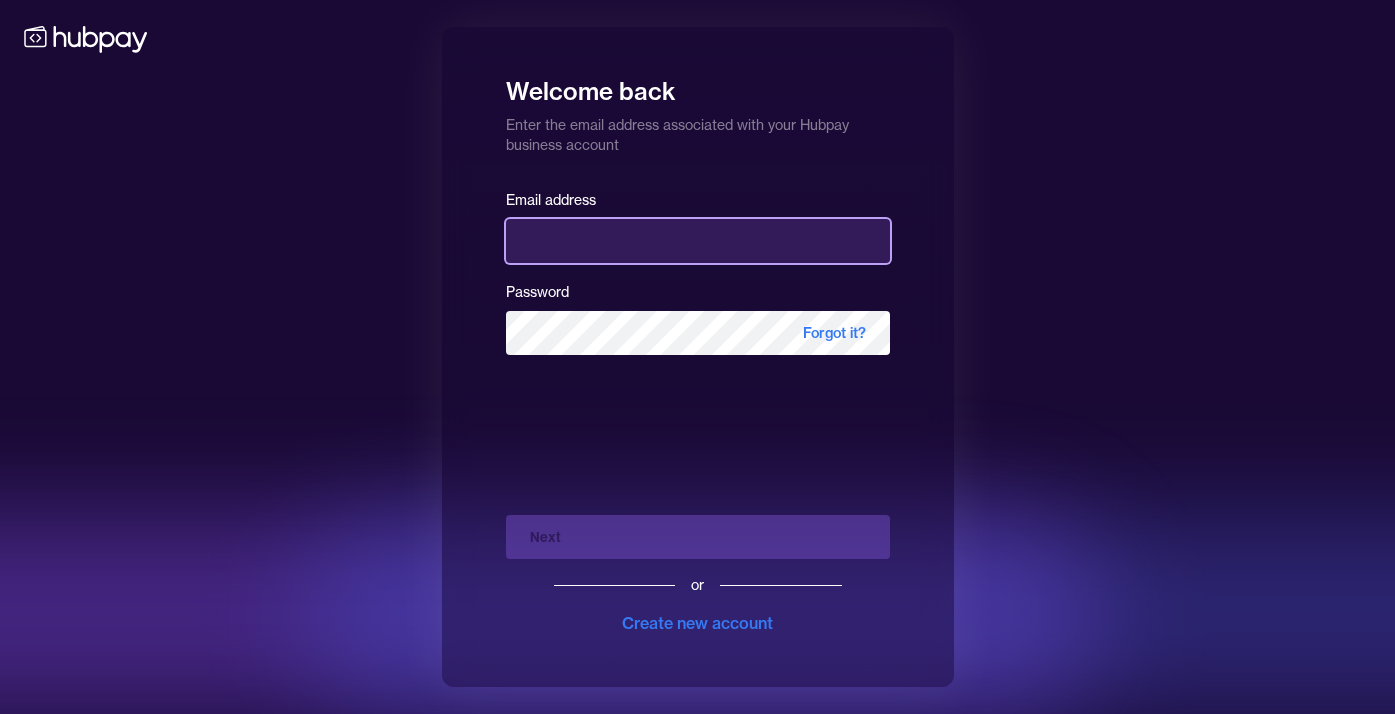 type on "**********" 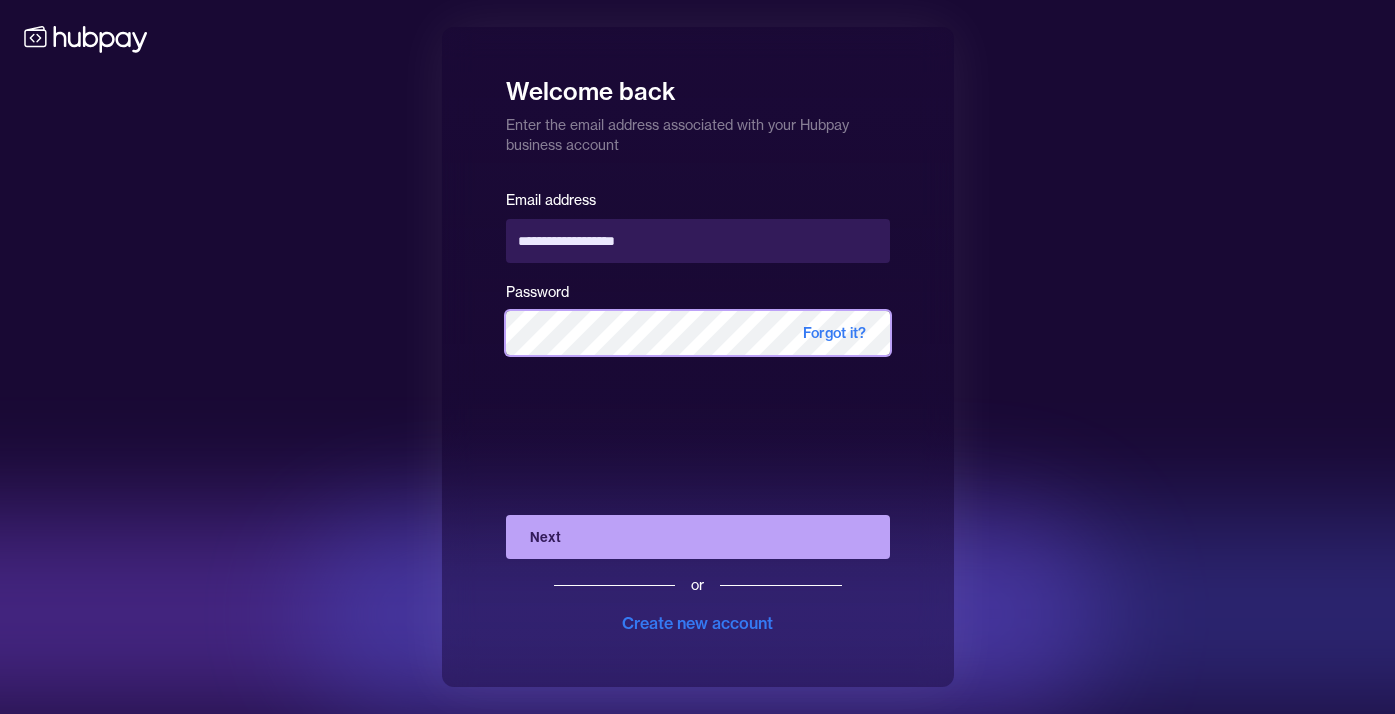 click on "Next" at bounding box center (698, 537) 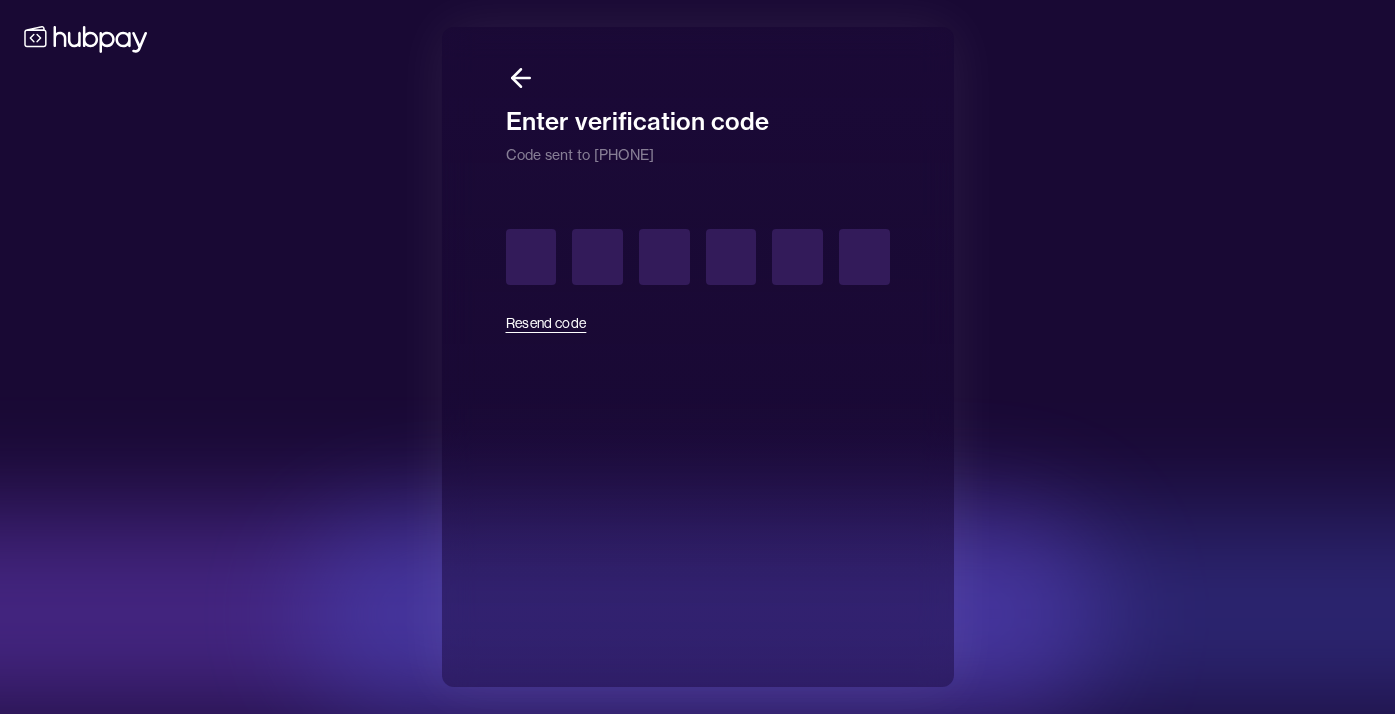 click on "Resend code" at bounding box center (546, 323) 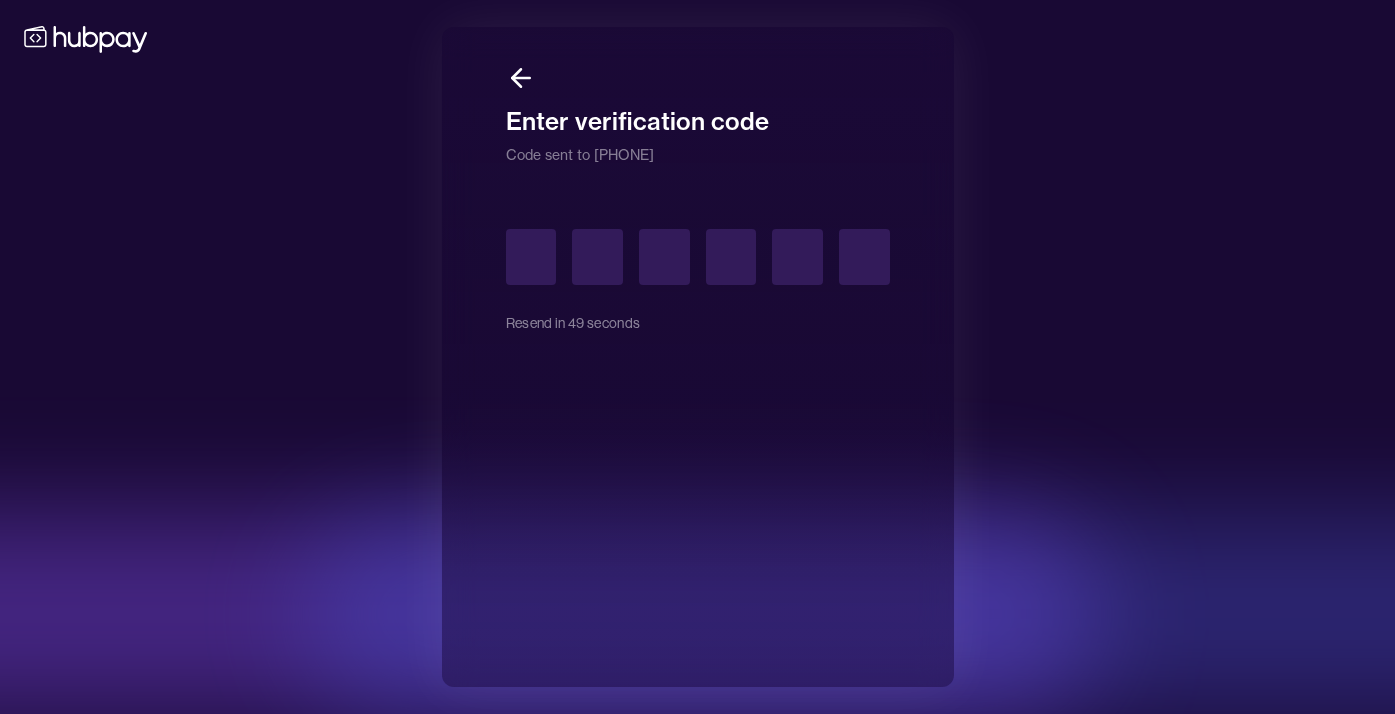 drag, startPoint x: 651, startPoint y: 156, endPoint x: 711, endPoint y: 155, distance: 60.00833 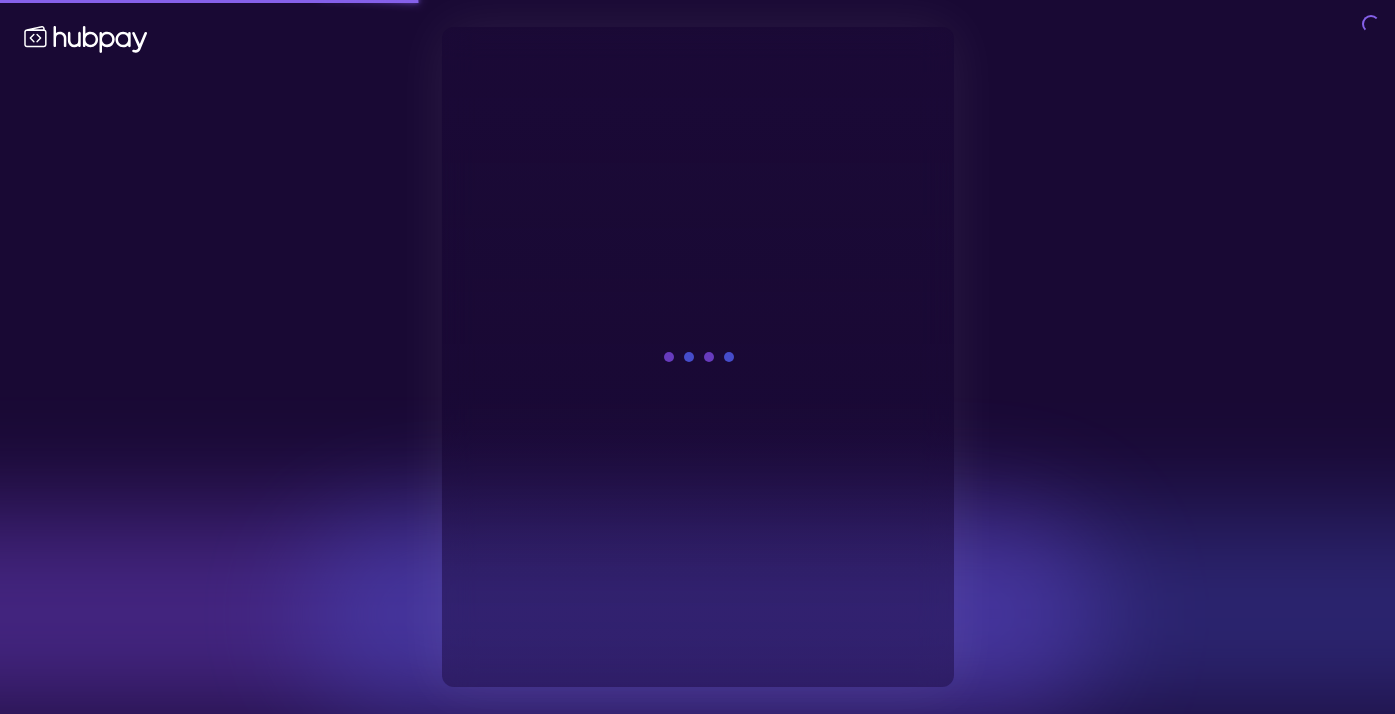 scroll, scrollTop: 0, scrollLeft: 0, axis: both 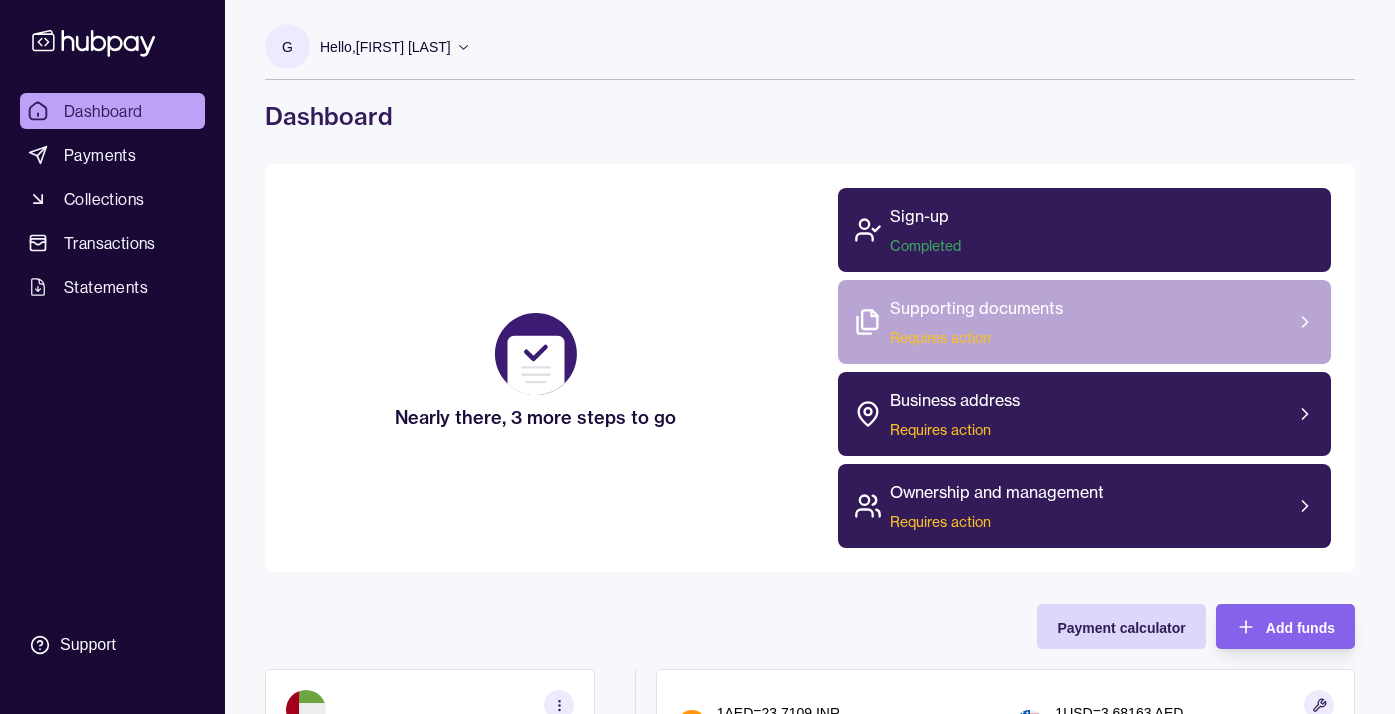 click on "Supporting documents" at bounding box center [976, 308] 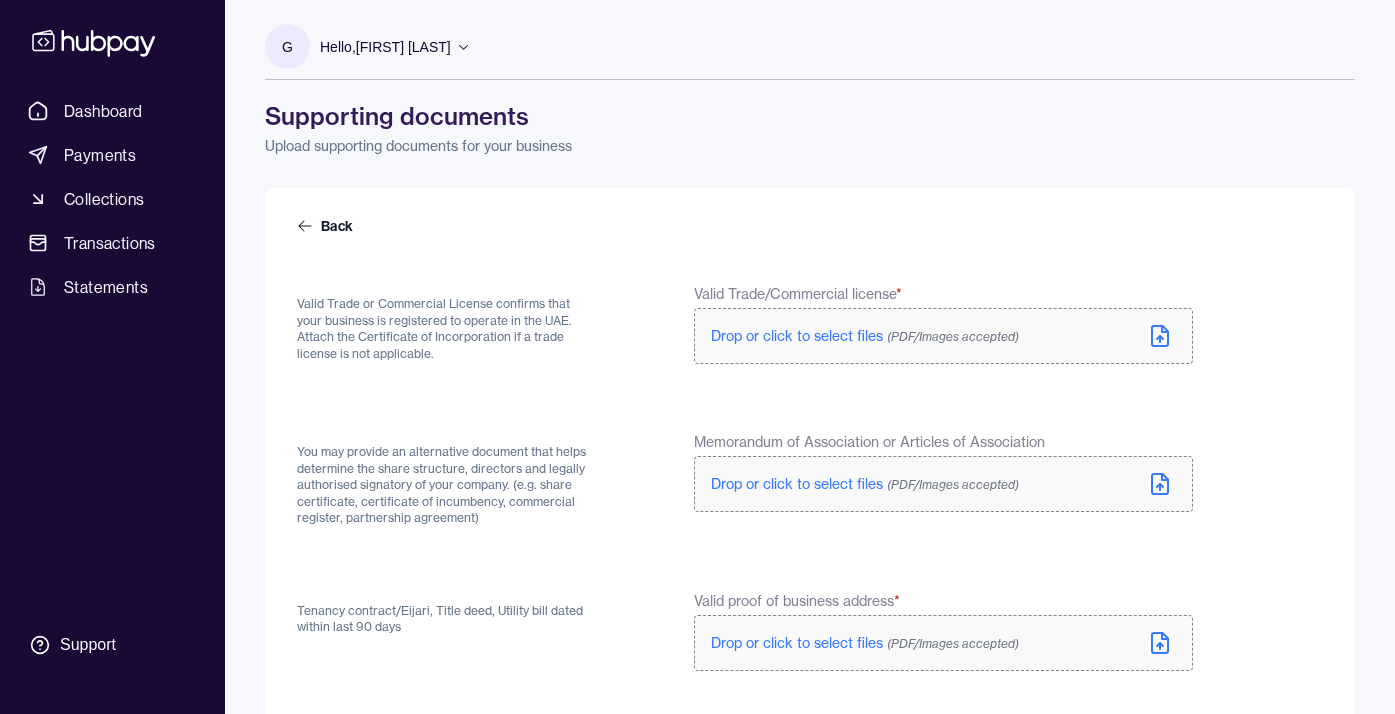 click on "Drop or click to select files   (PDF/Images accepted)" at bounding box center [865, 336] 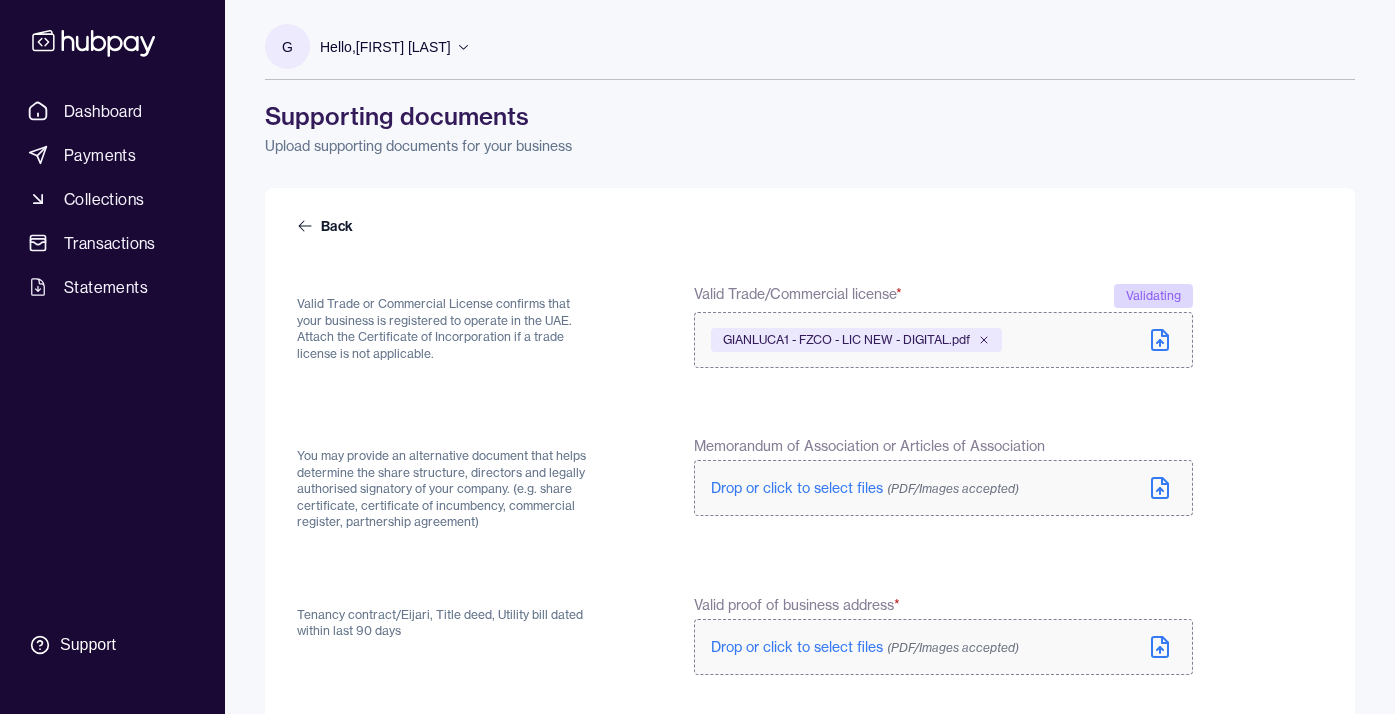 click on "Drop or click to select files   (PDF/Images accepted)" at bounding box center [865, 488] 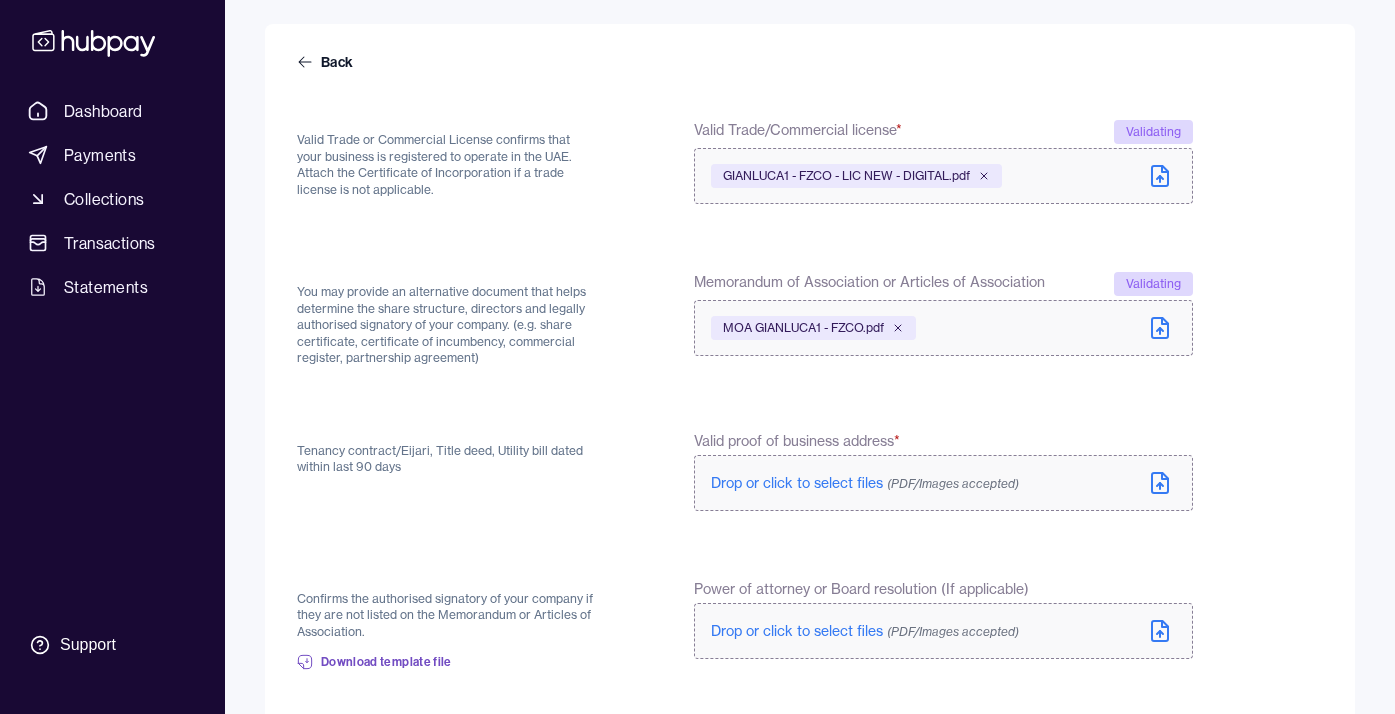 scroll, scrollTop: 186, scrollLeft: 0, axis: vertical 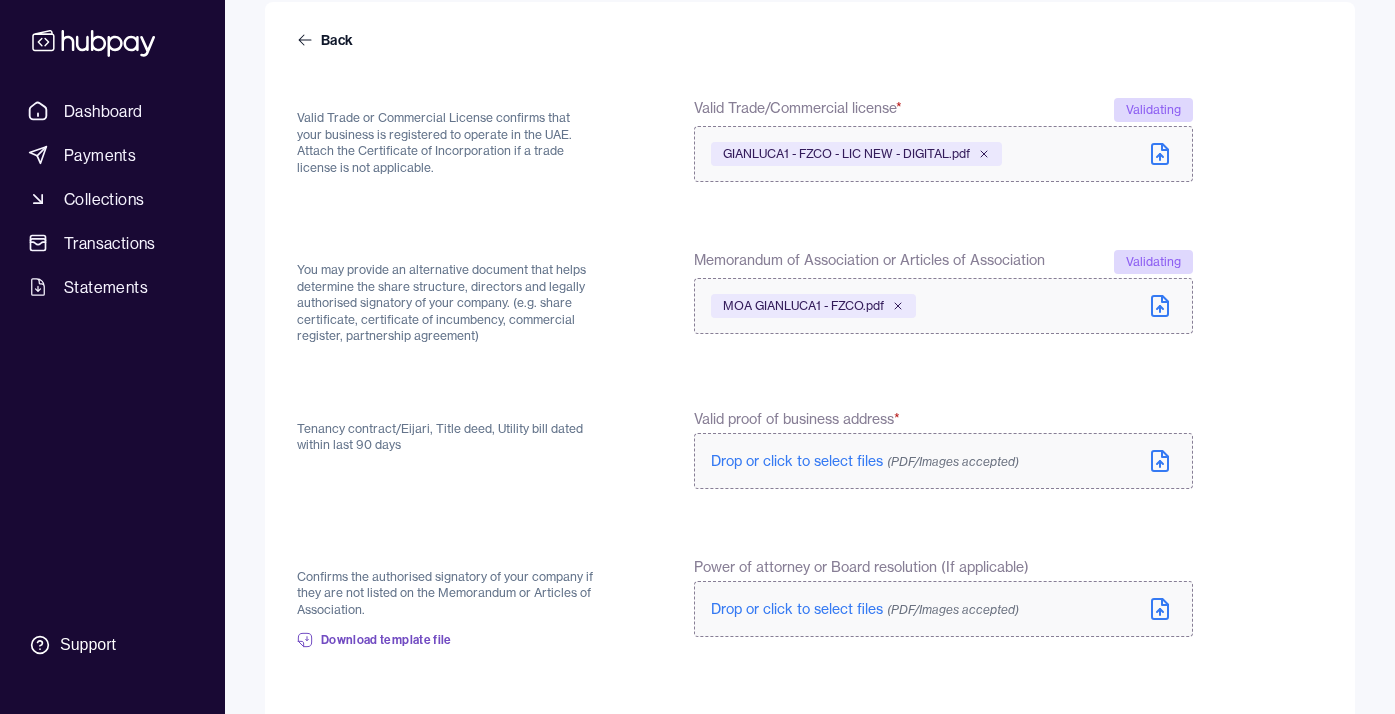 click on "Drop or click to select files   (PDF/Images accepted)" at bounding box center [865, 461] 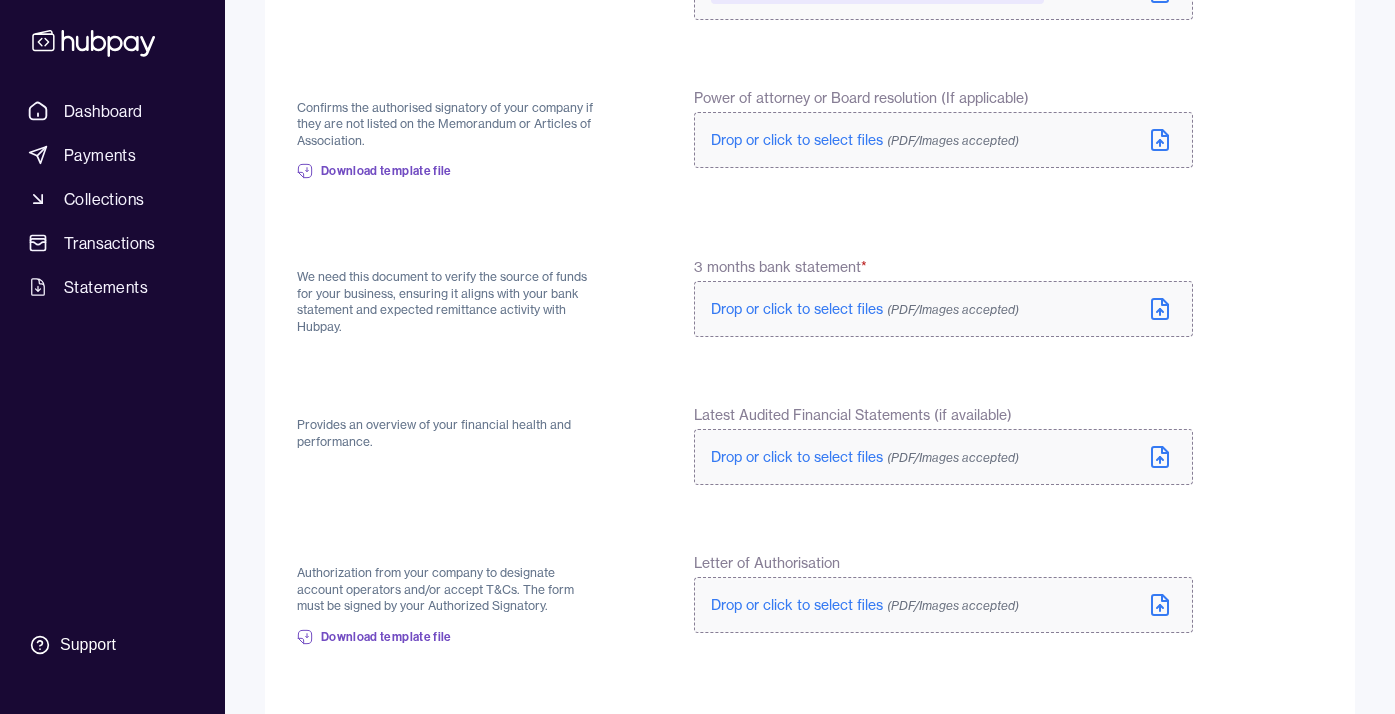 scroll, scrollTop: 662, scrollLeft: 0, axis: vertical 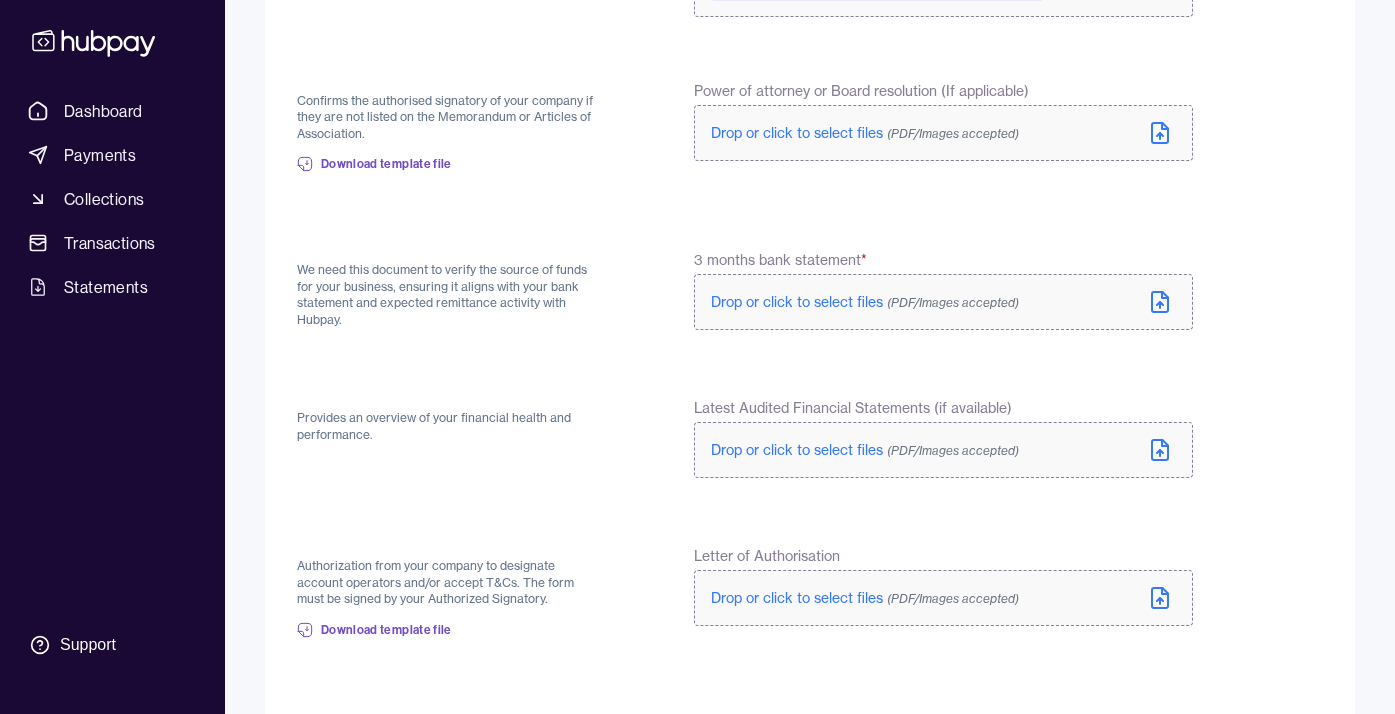 click on "Drop or click to select files   (PDF/Images accepted)" at bounding box center [865, 302] 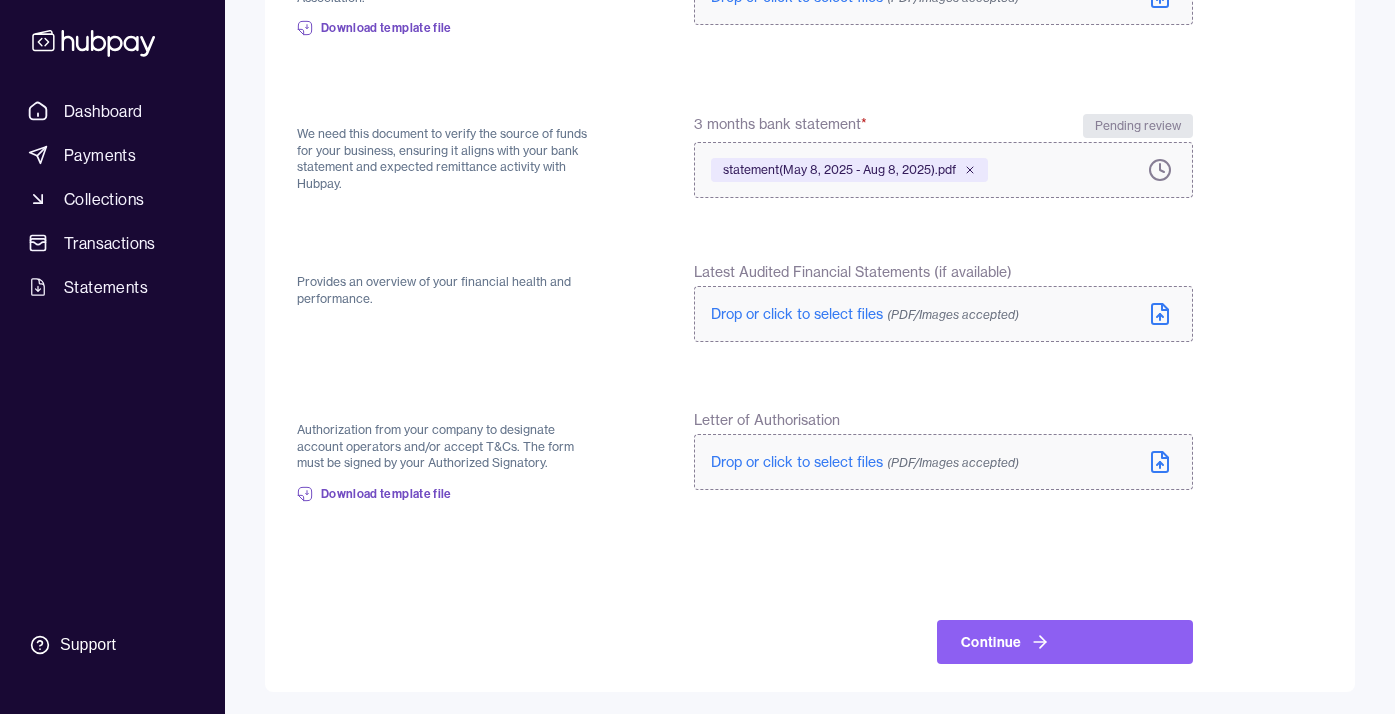 scroll, scrollTop: 790, scrollLeft: 0, axis: vertical 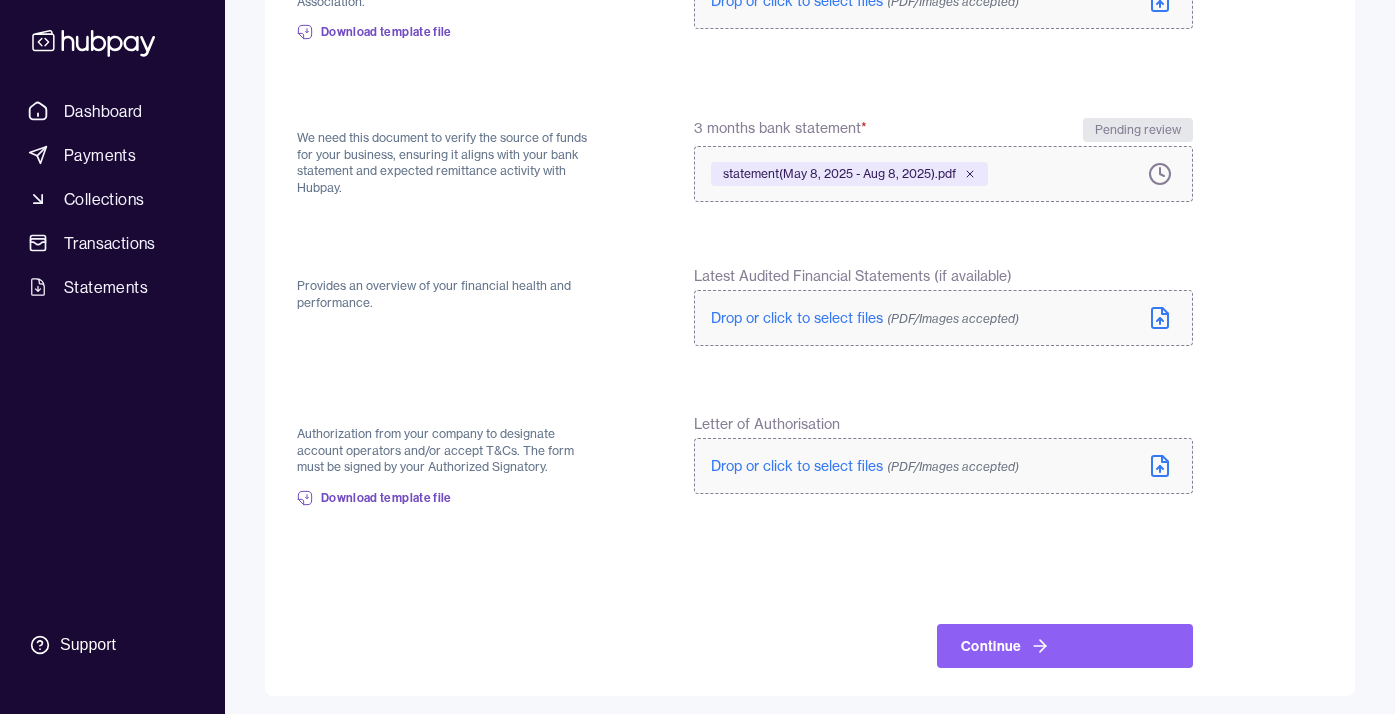 click on "Drop or click to select files   (PDF/Images accepted)" at bounding box center (865, 466) 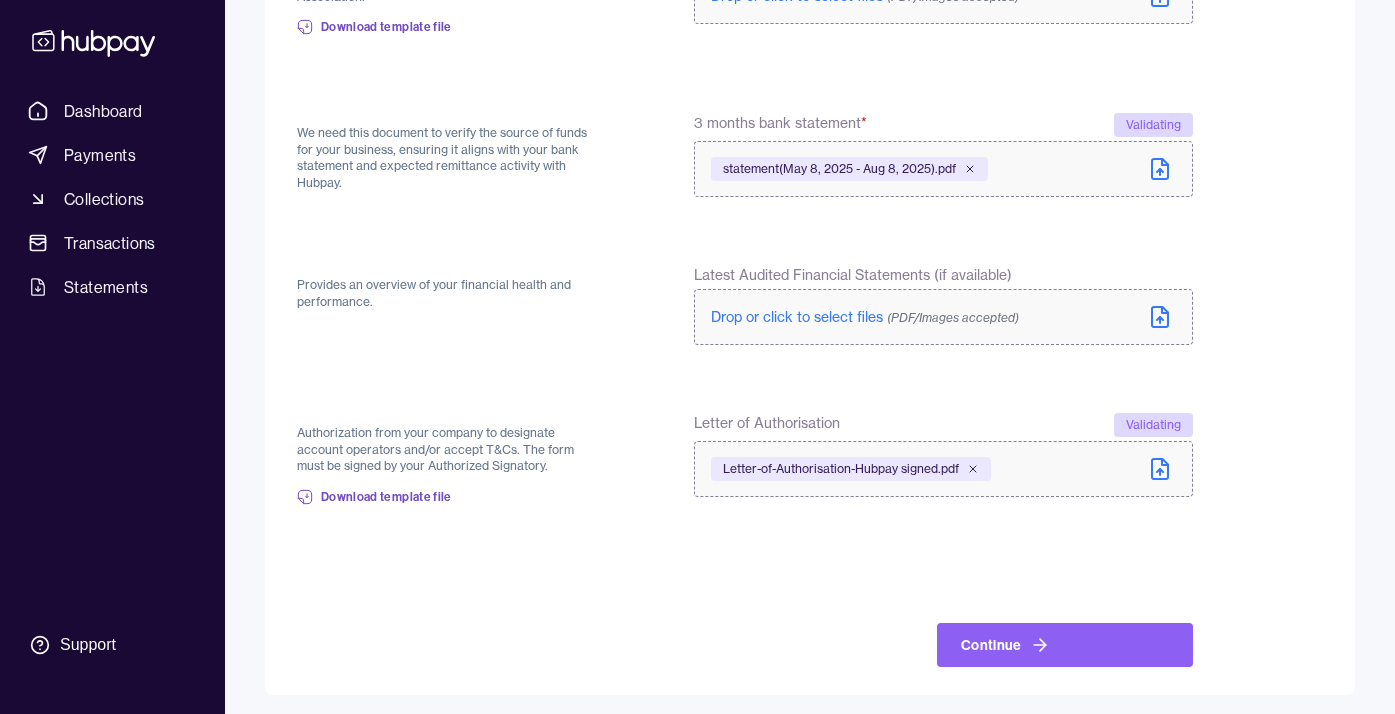 scroll, scrollTop: 802, scrollLeft: 0, axis: vertical 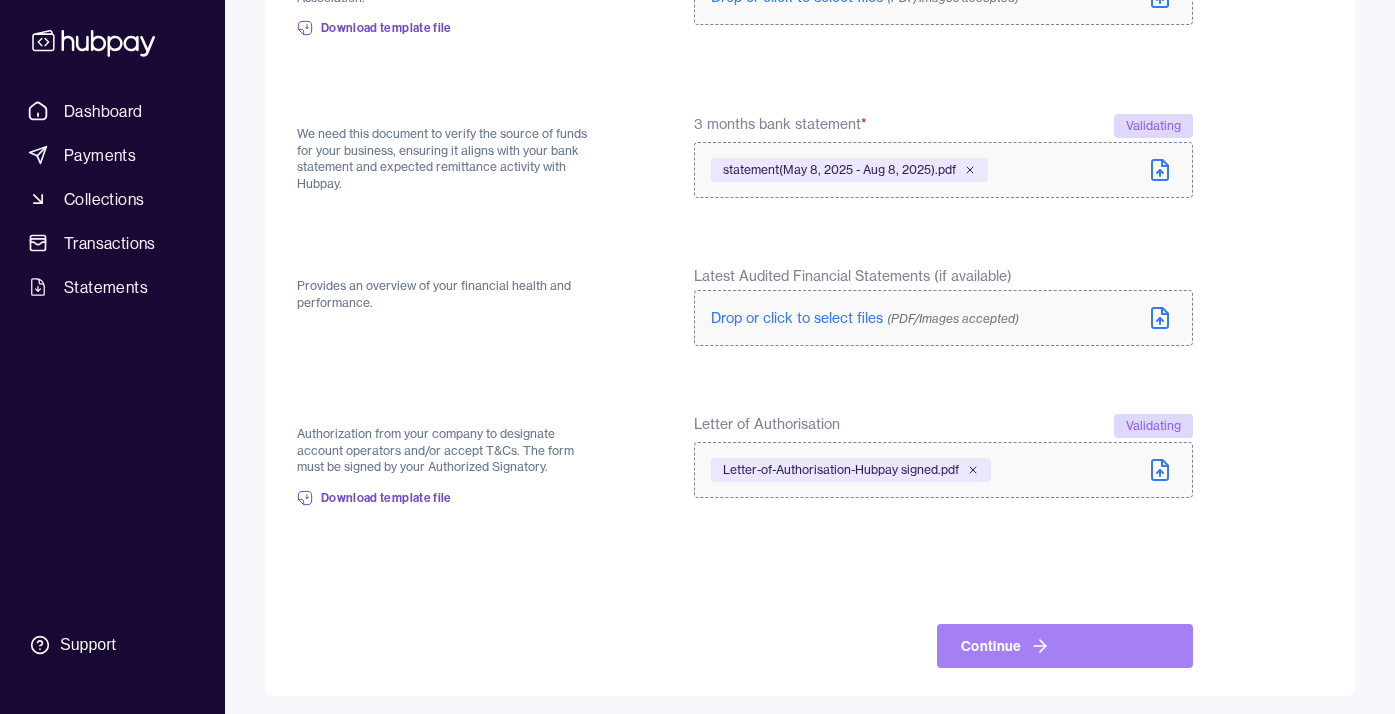 click on "Continue" at bounding box center (1065, 646) 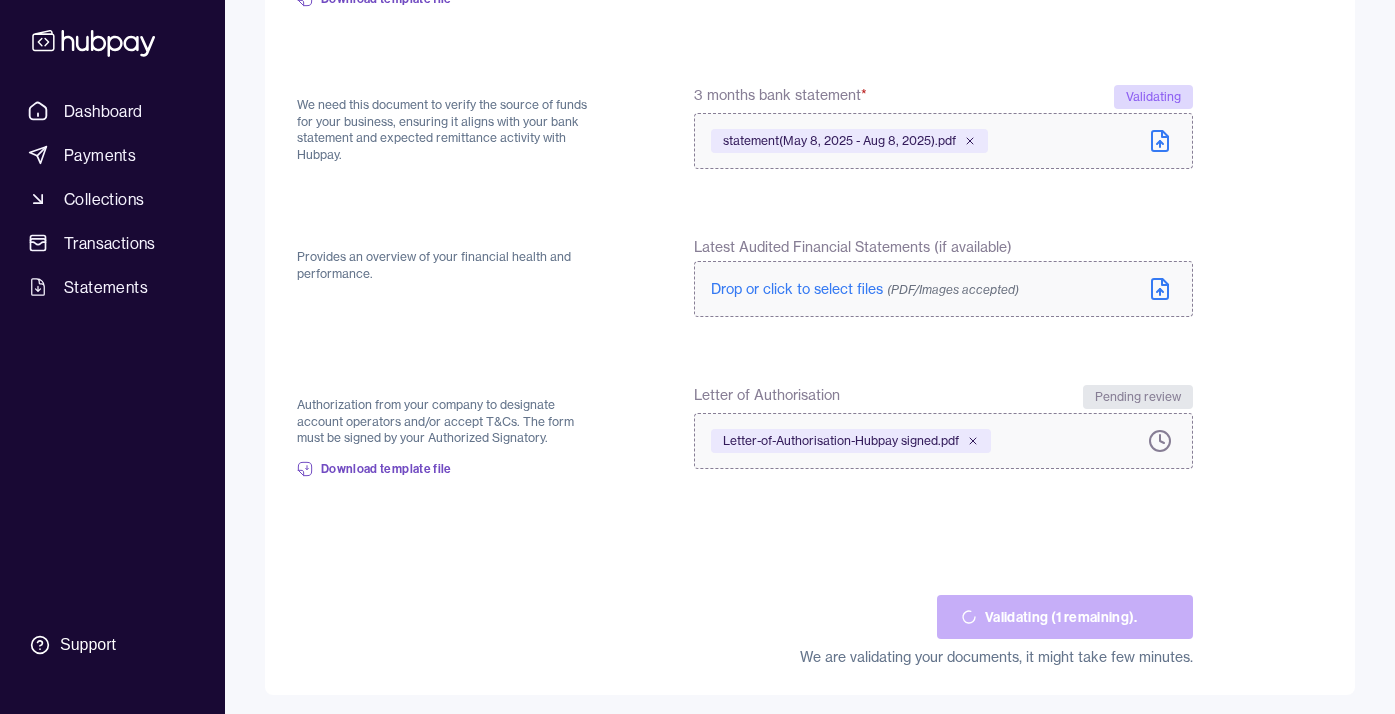 scroll, scrollTop: 822, scrollLeft: 0, axis: vertical 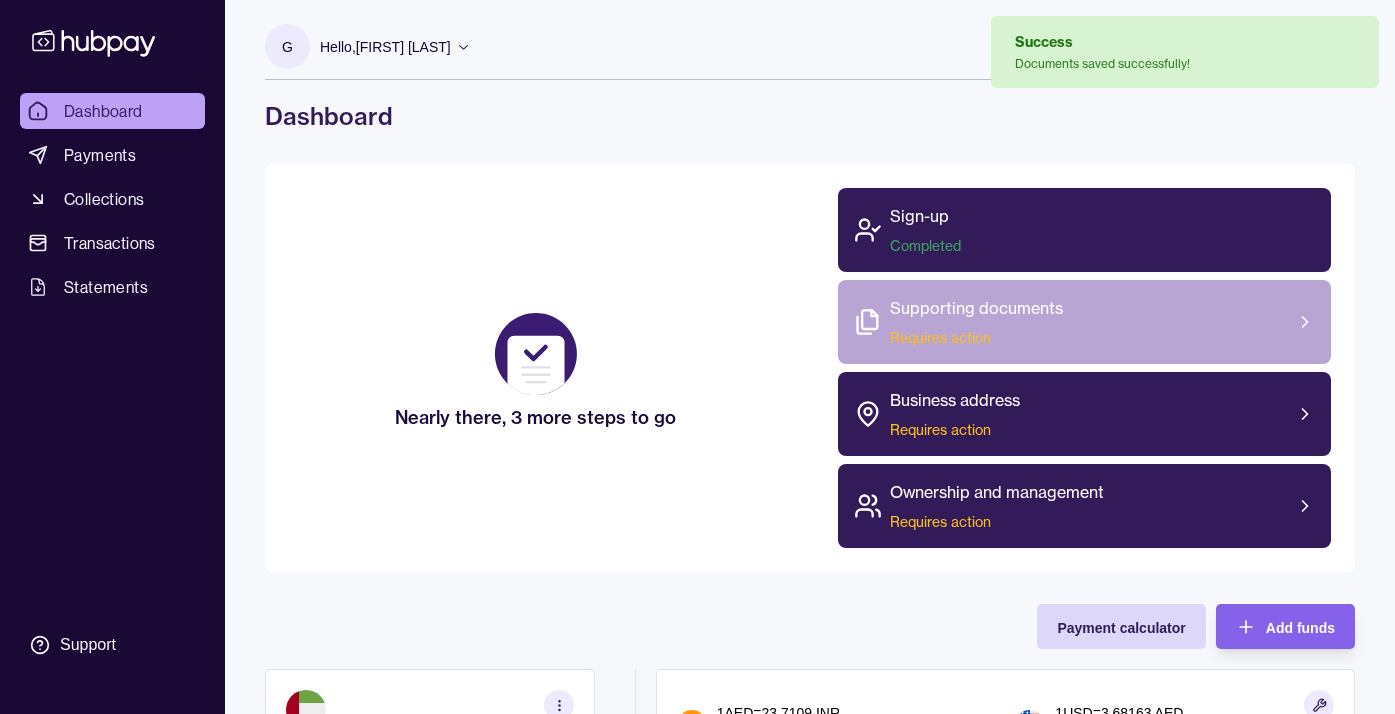 click on "Requires action" at bounding box center [976, 338] 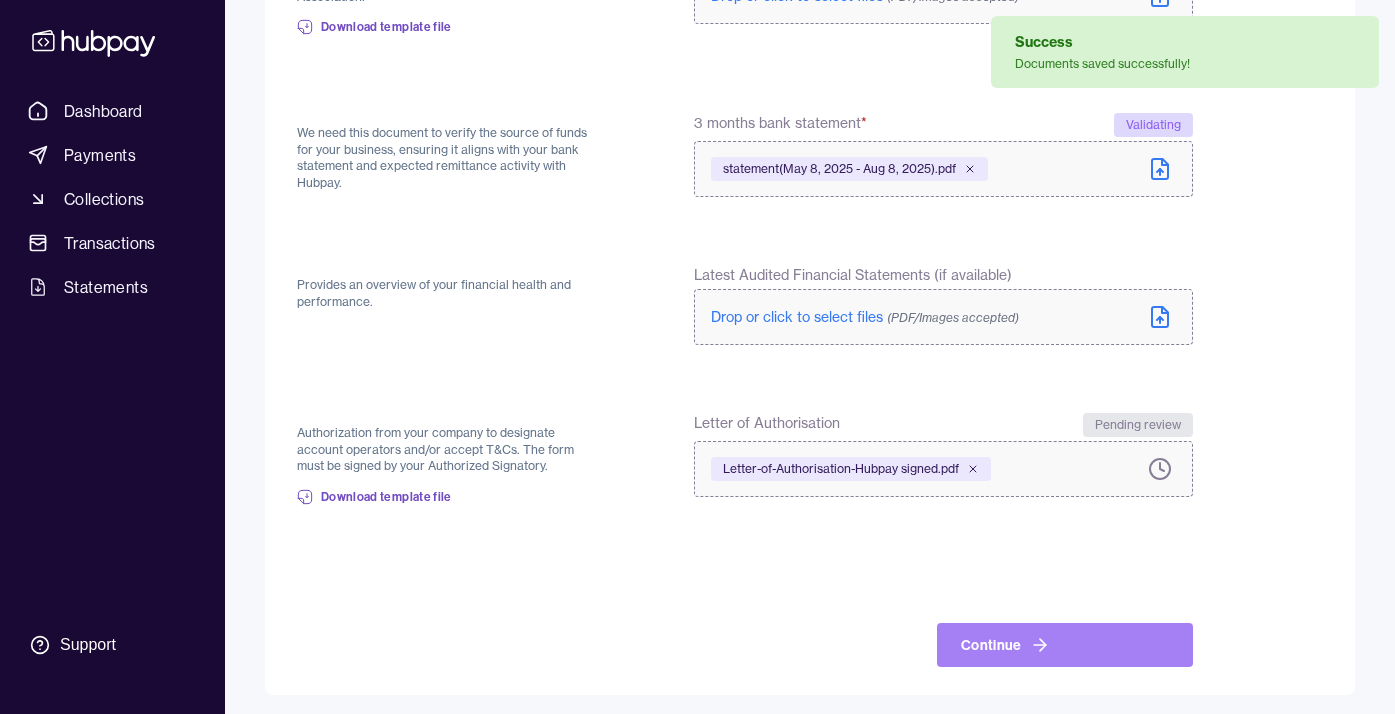 scroll, scrollTop: 794, scrollLeft: 0, axis: vertical 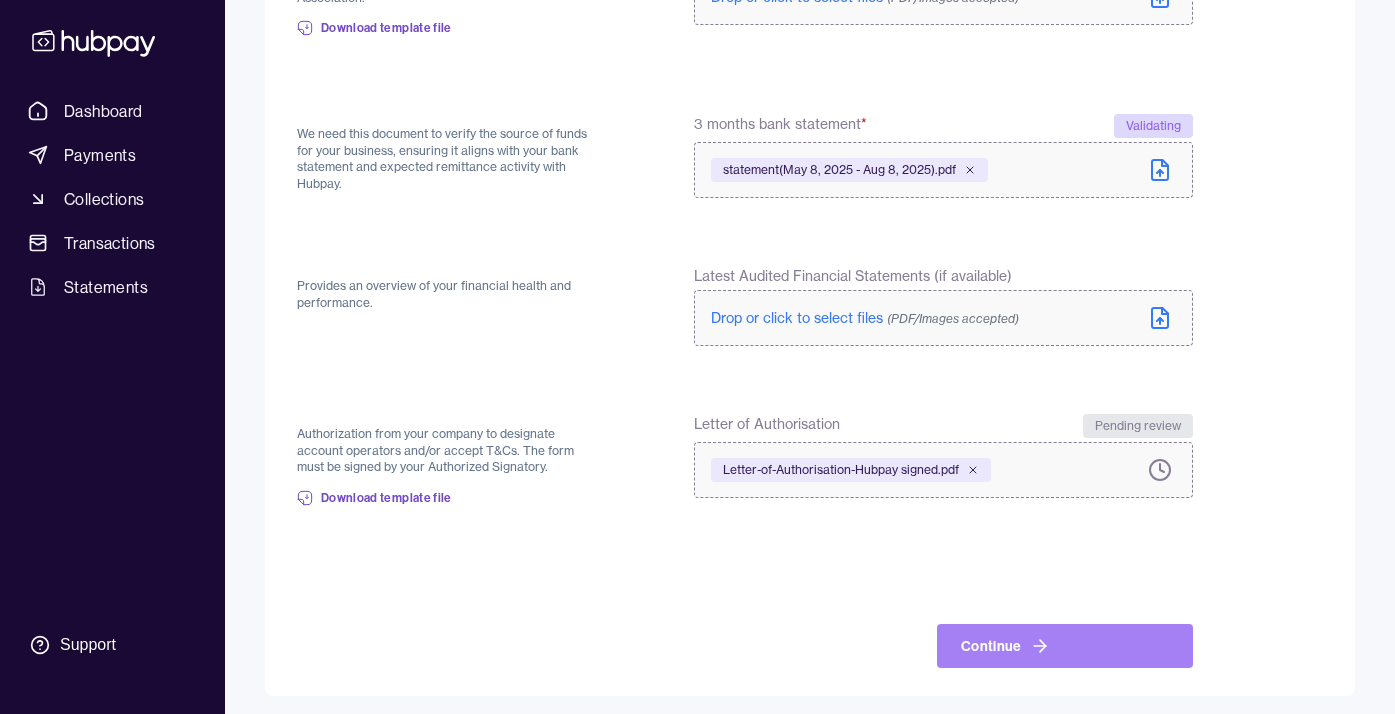 click on "Continue" at bounding box center (1065, 646) 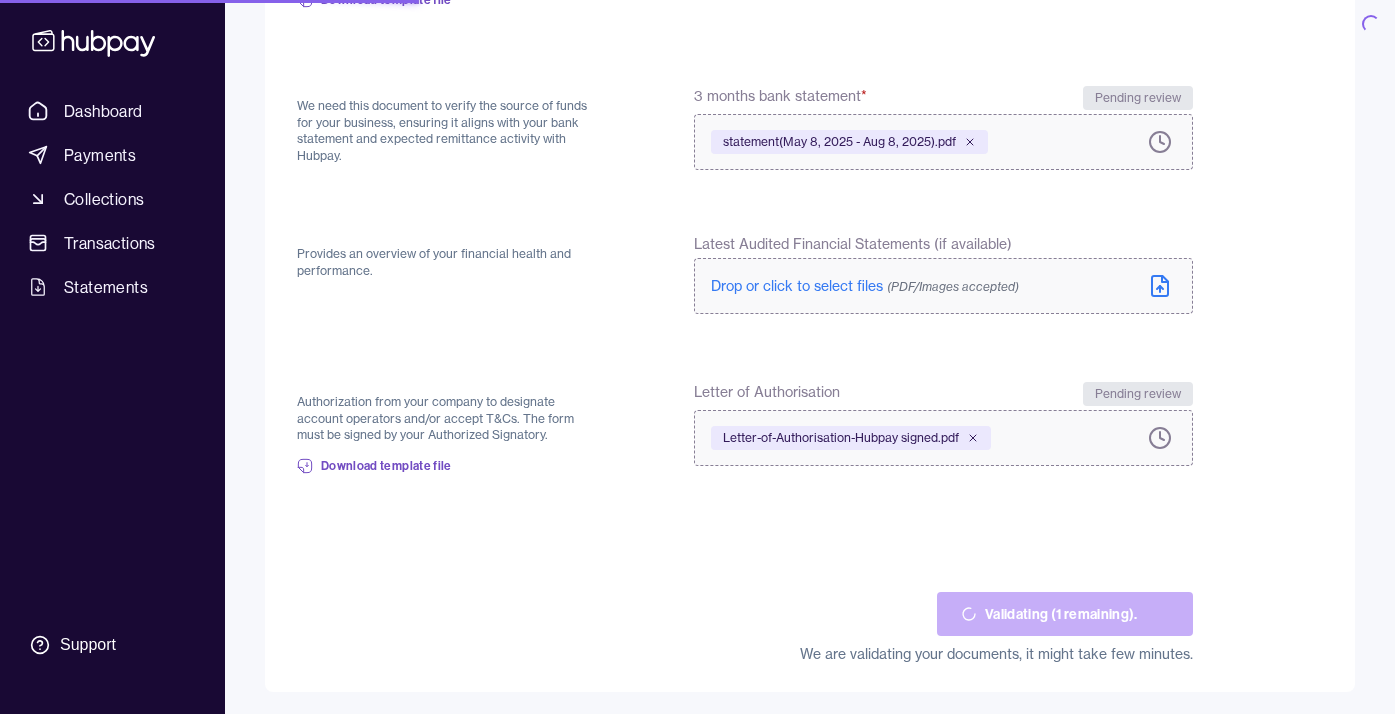 scroll, scrollTop: 818, scrollLeft: 0, axis: vertical 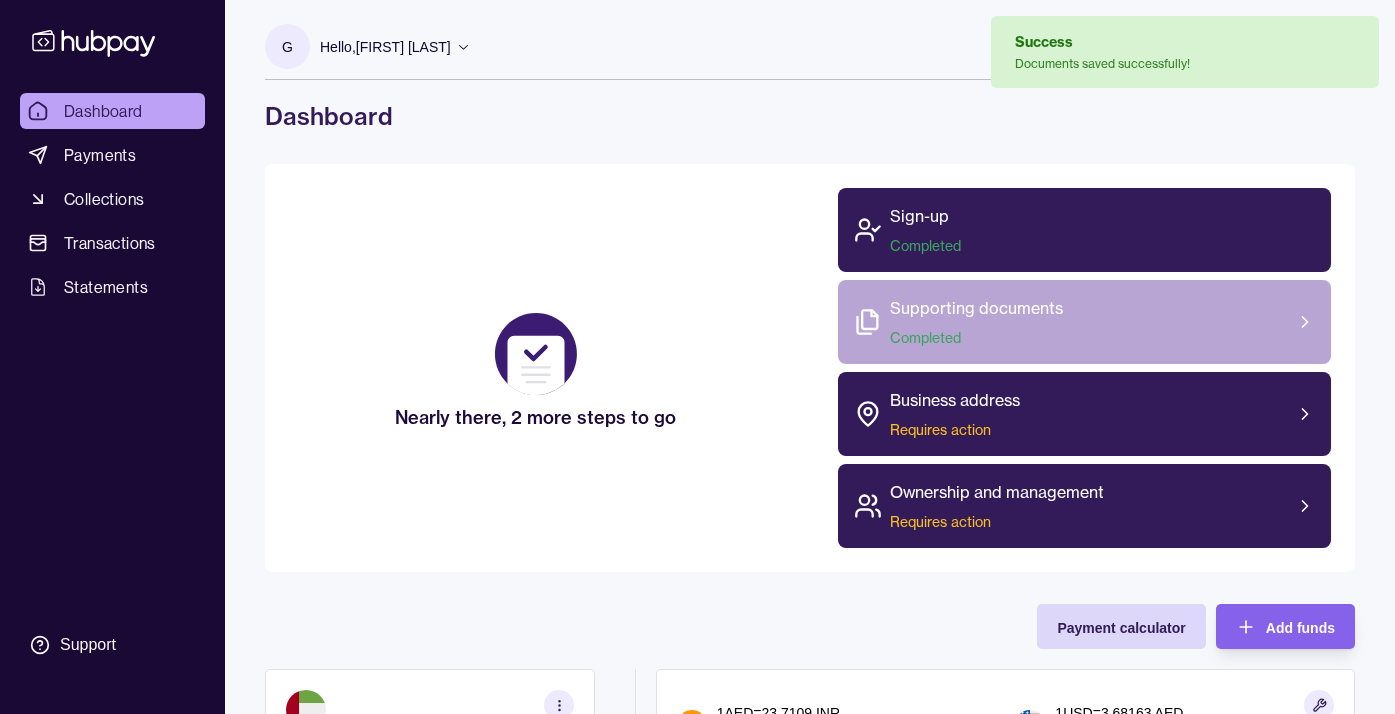 click on "Supporting documents" at bounding box center (976, 308) 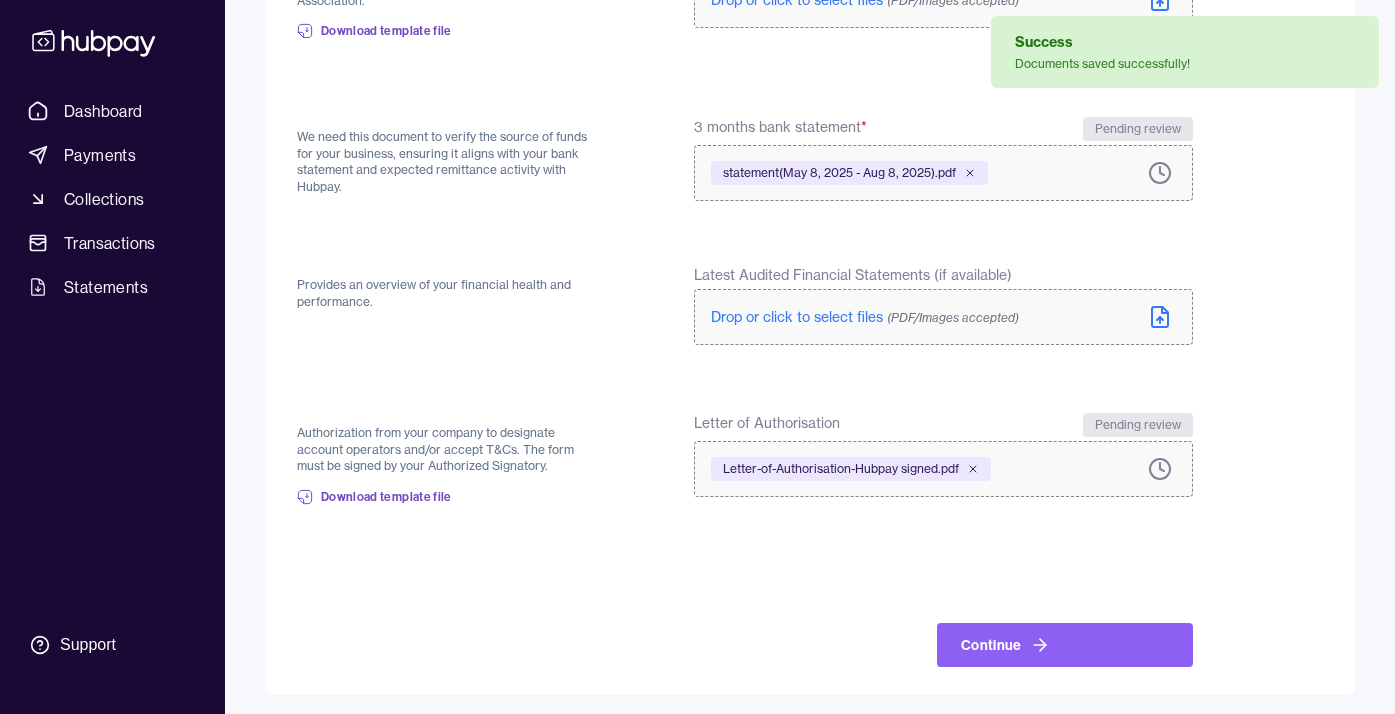 scroll, scrollTop: 790, scrollLeft: 0, axis: vertical 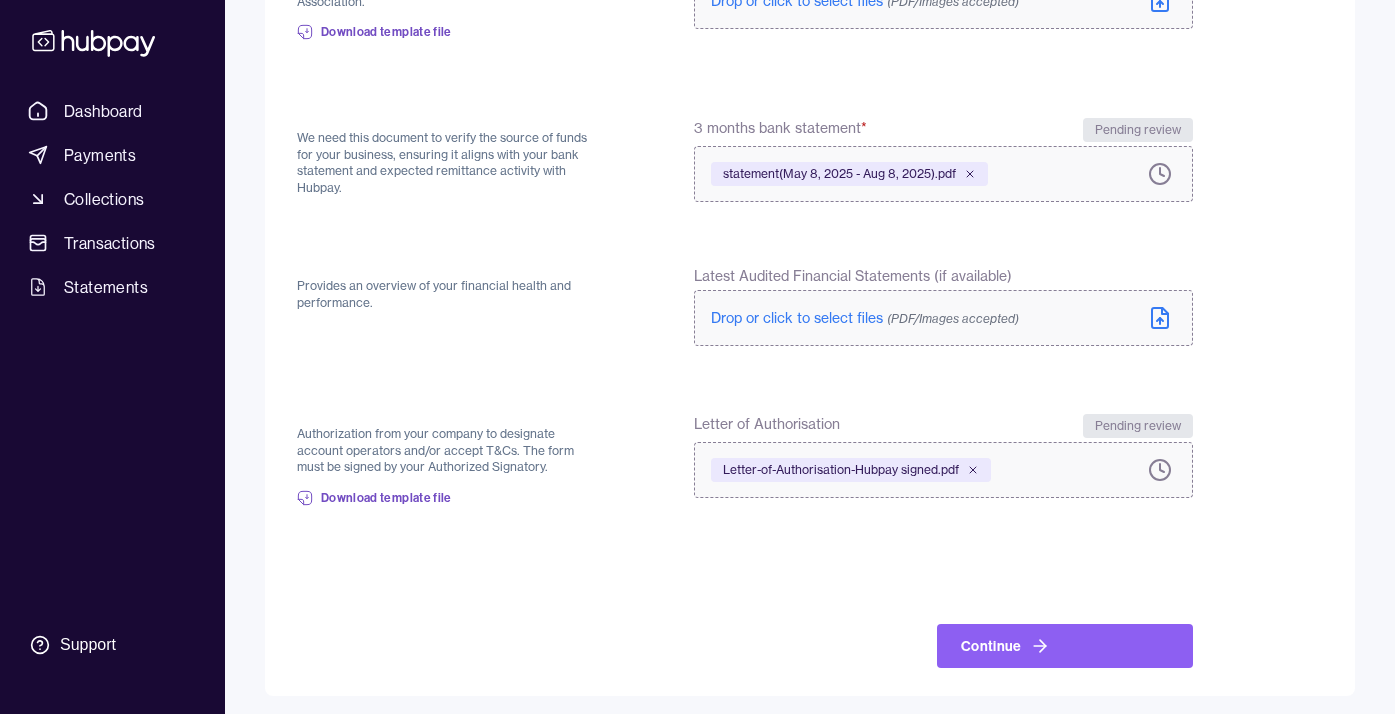 click on "Continue" at bounding box center [943, 622] 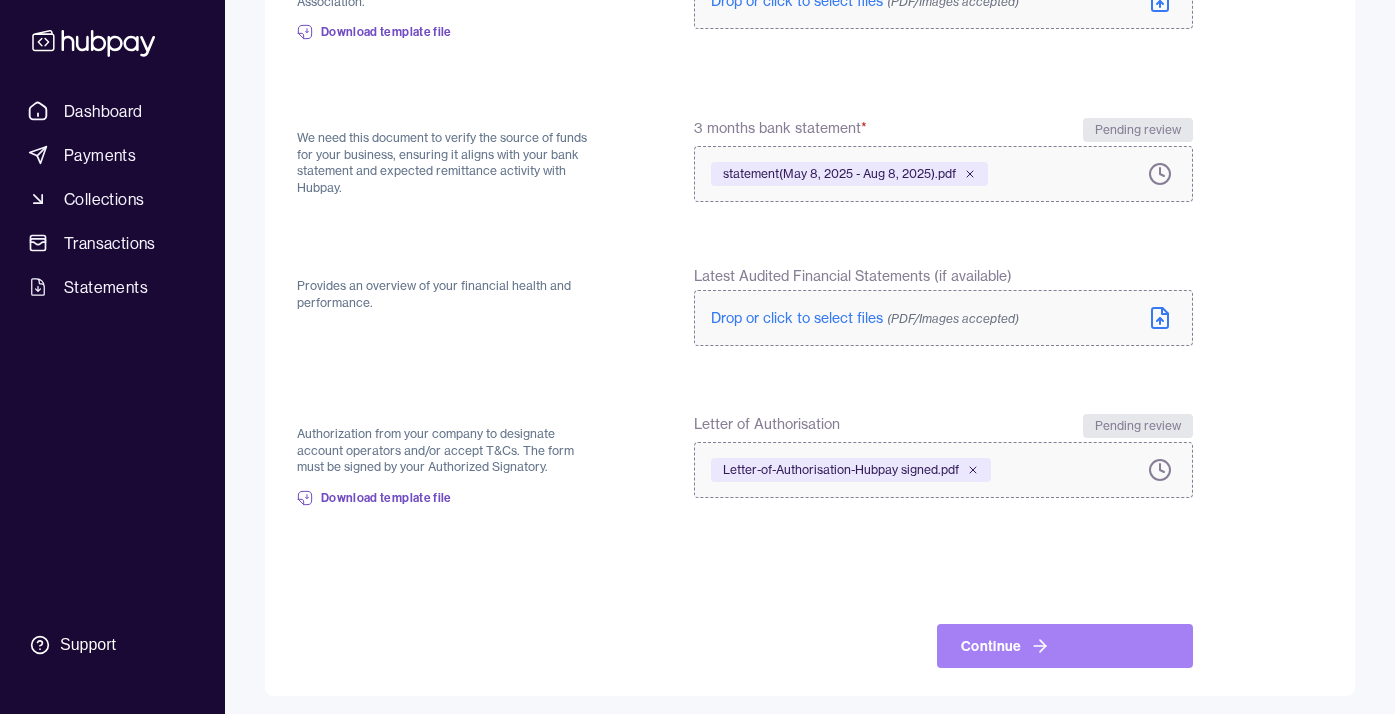 click on "Continue" at bounding box center (1065, 646) 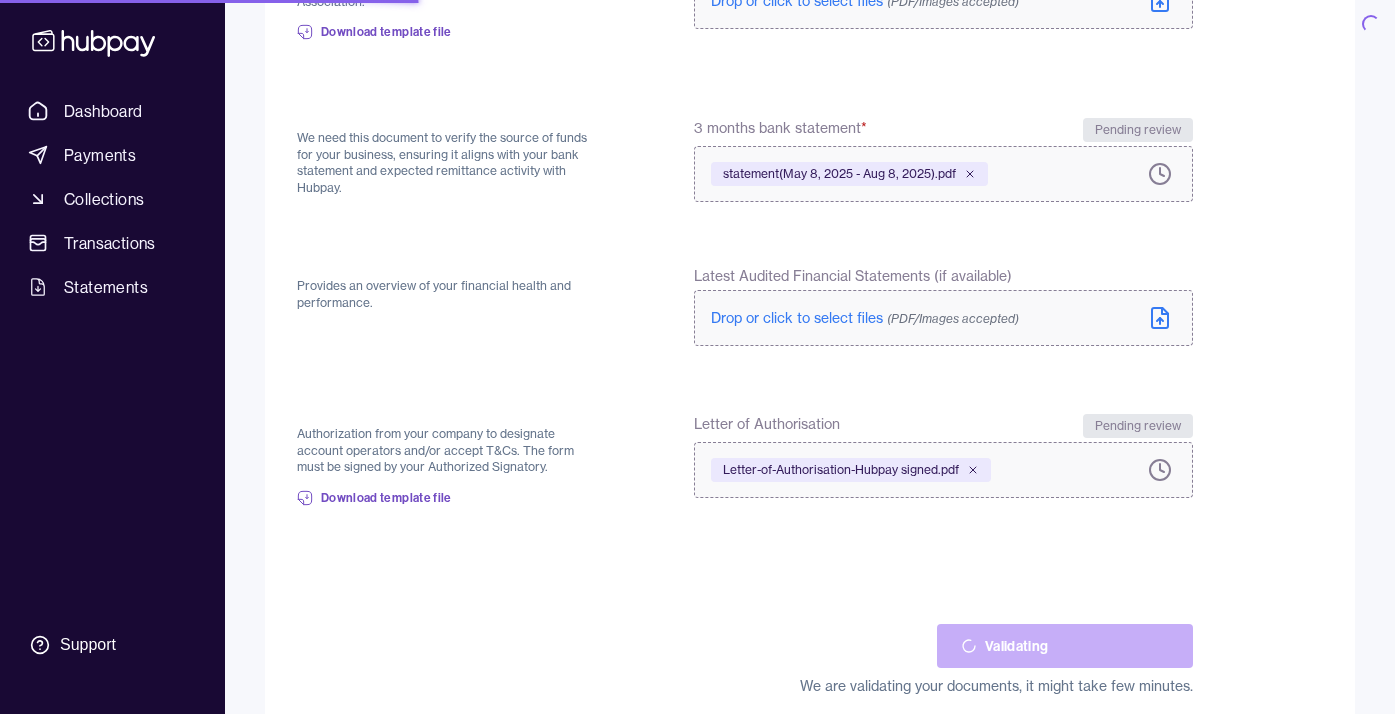 scroll, scrollTop: 0, scrollLeft: 0, axis: both 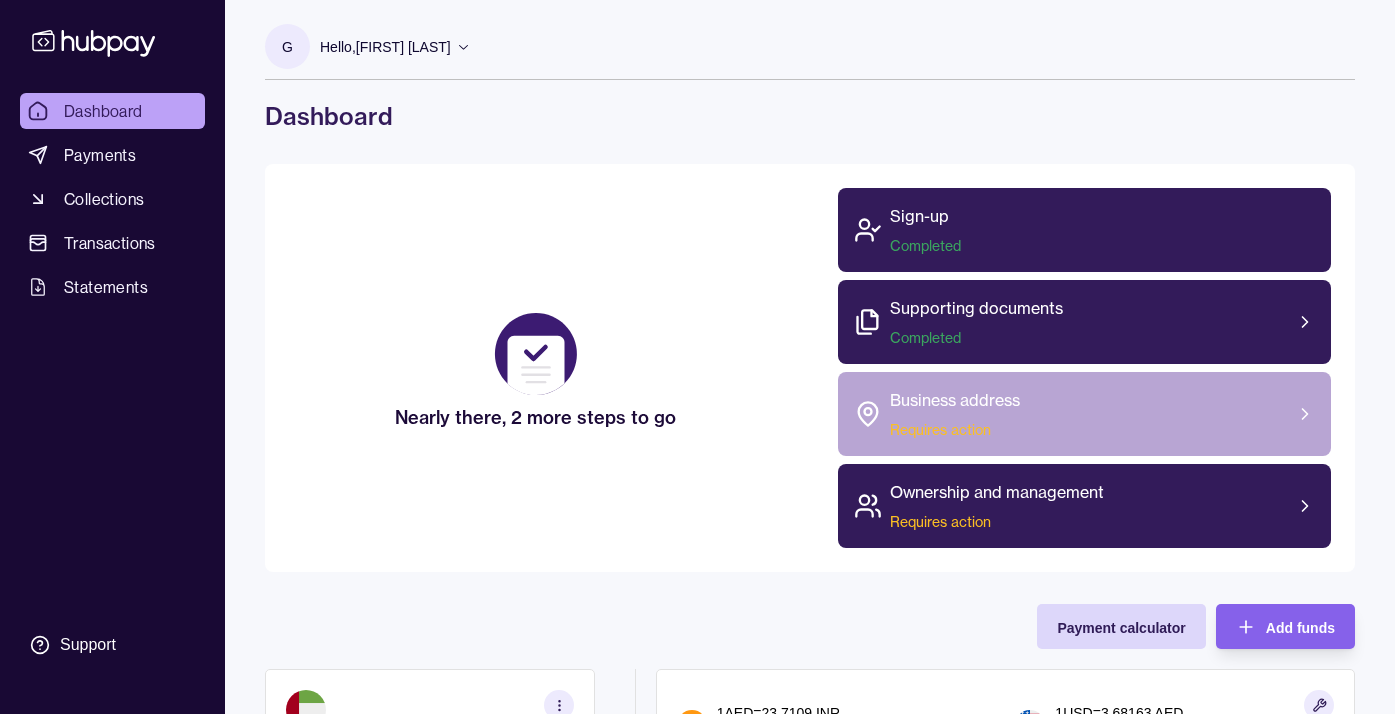 click on "Business address Requires action" at bounding box center [1084, 414] 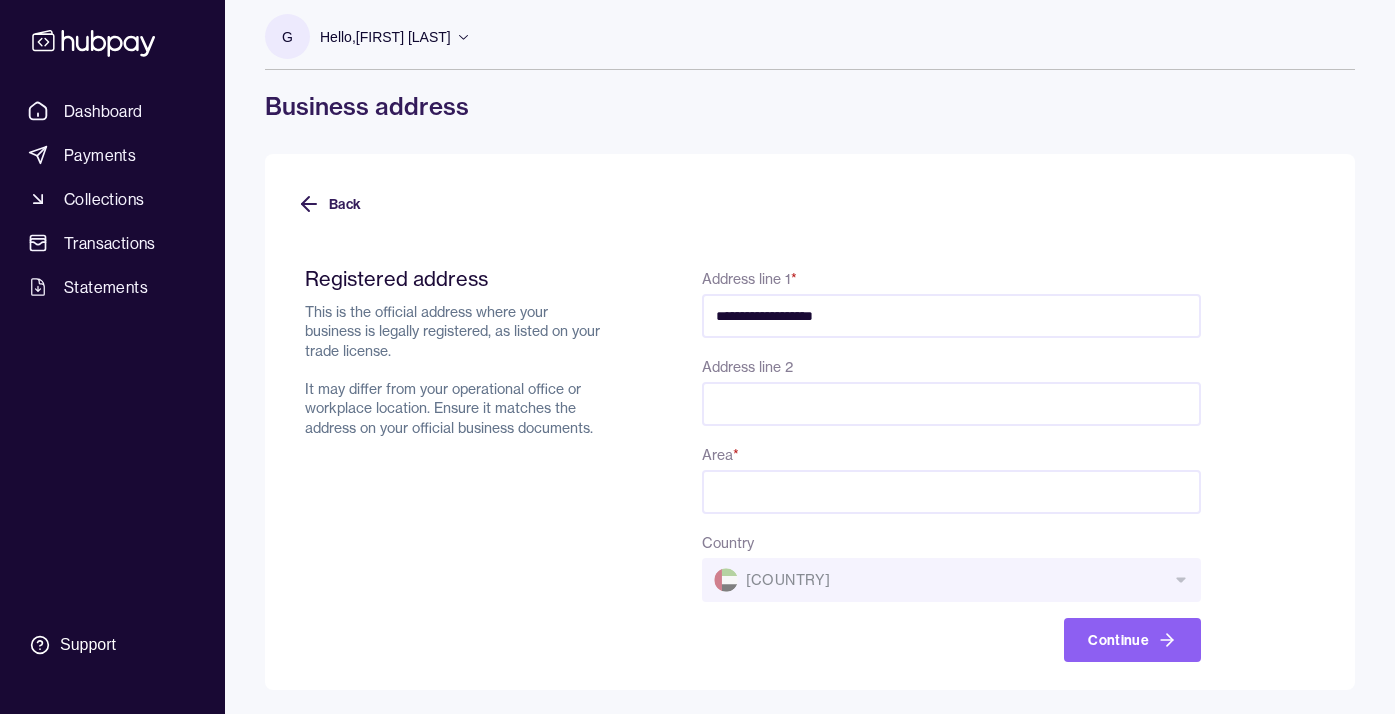 scroll, scrollTop: 10, scrollLeft: 0, axis: vertical 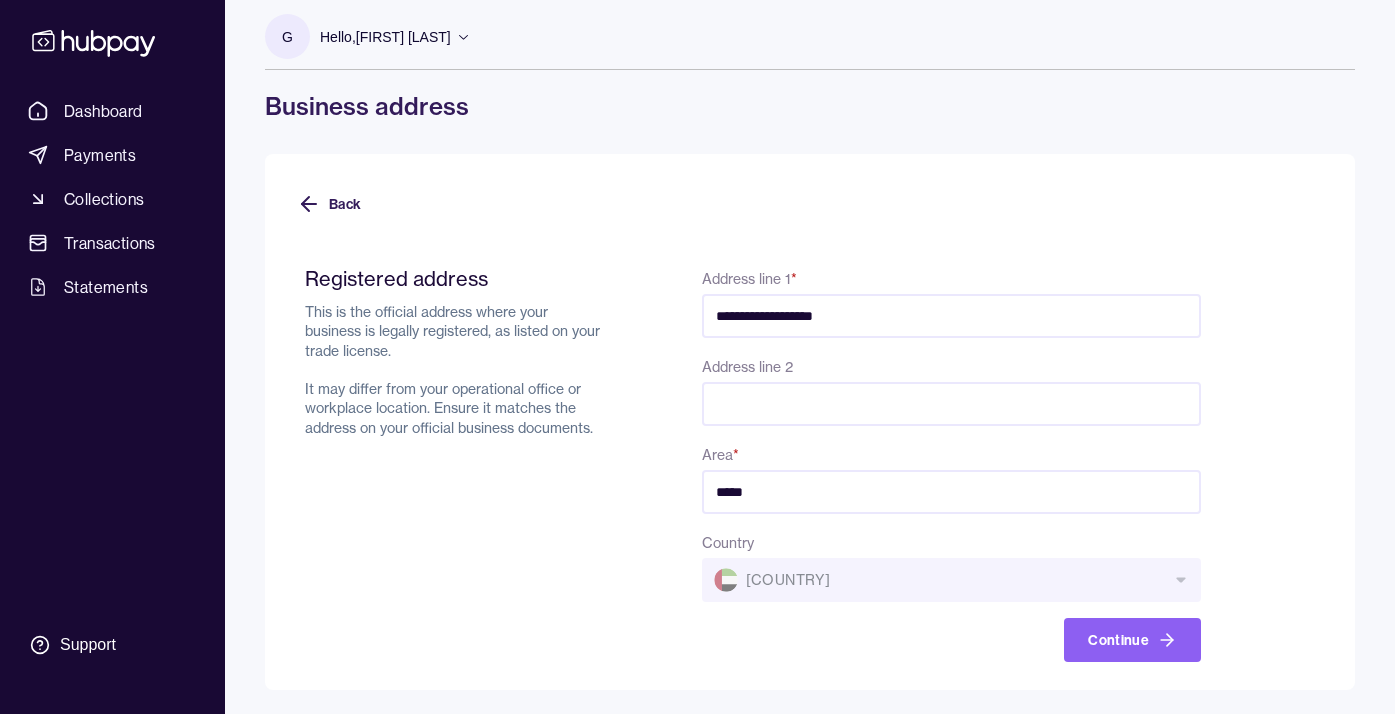 type on "*****" 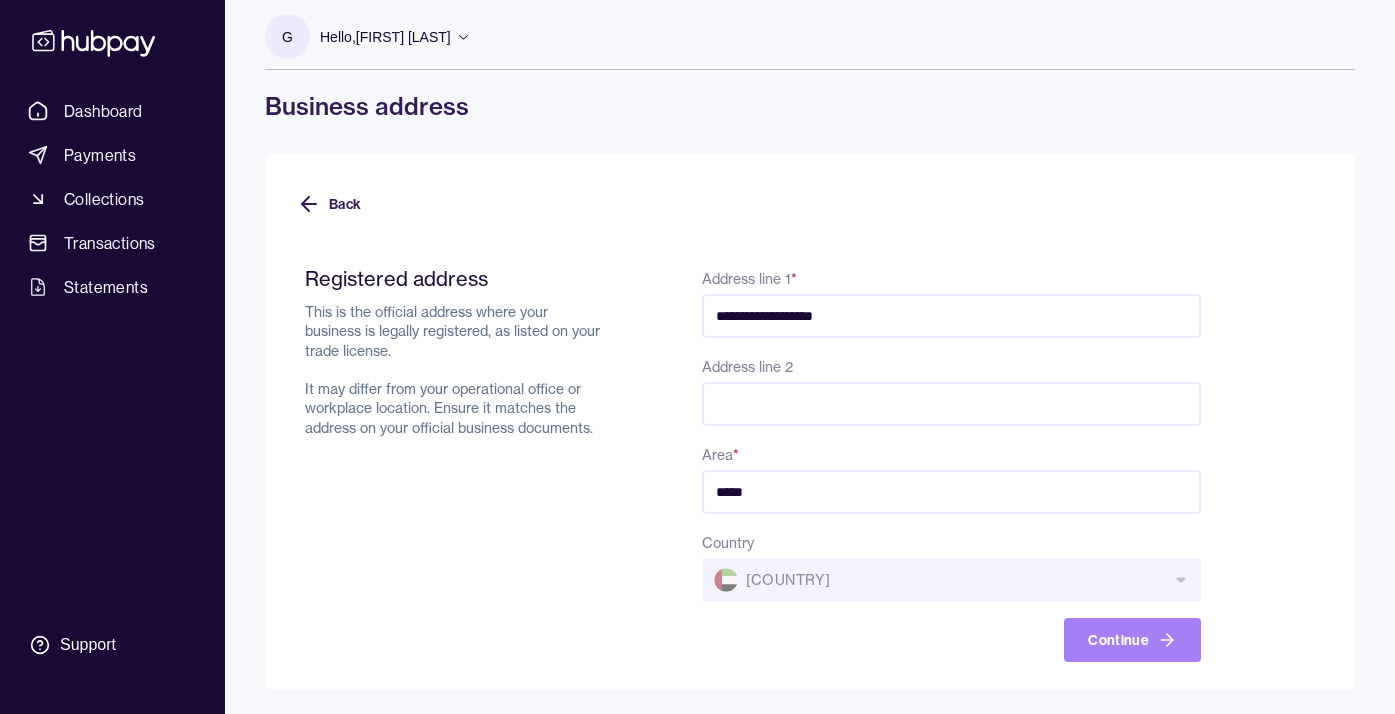 click on "Continue" at bounding box center [1132, 640] 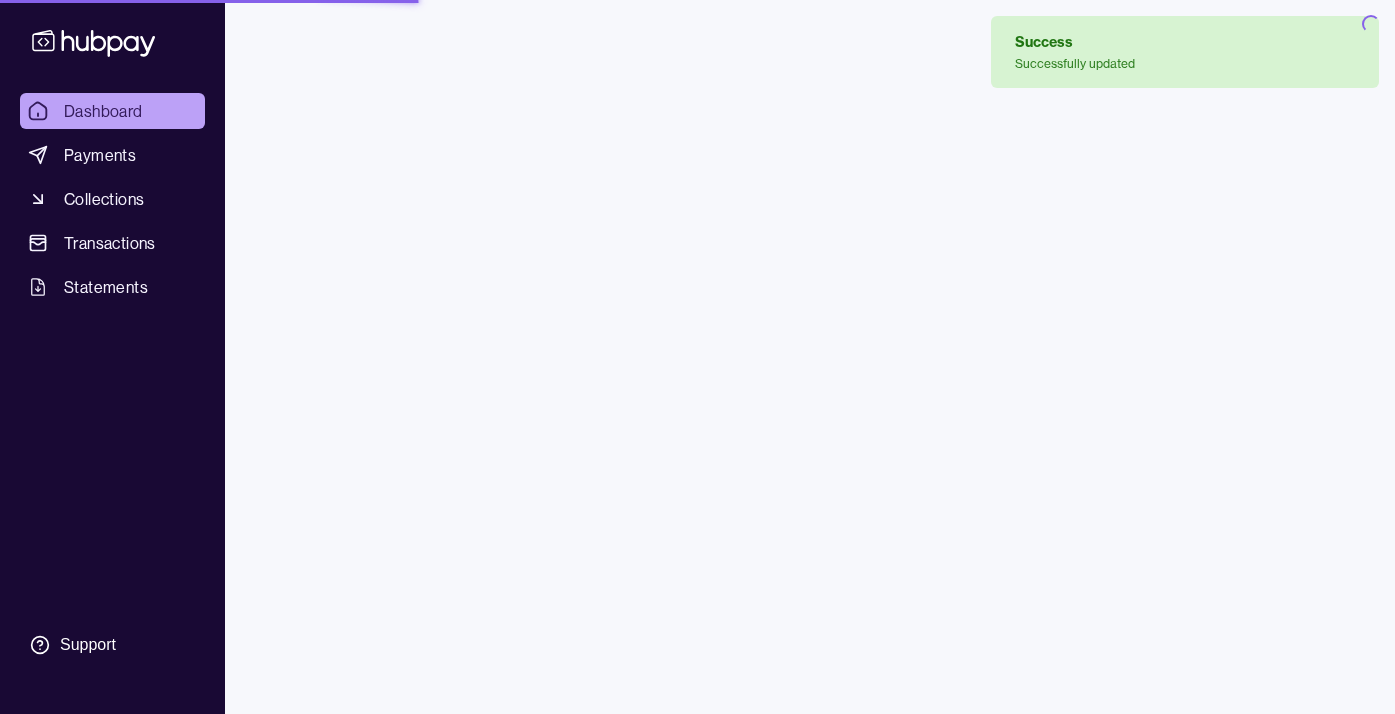 scroll, scrollTop: 0, scrollLeft: 0, axis: both 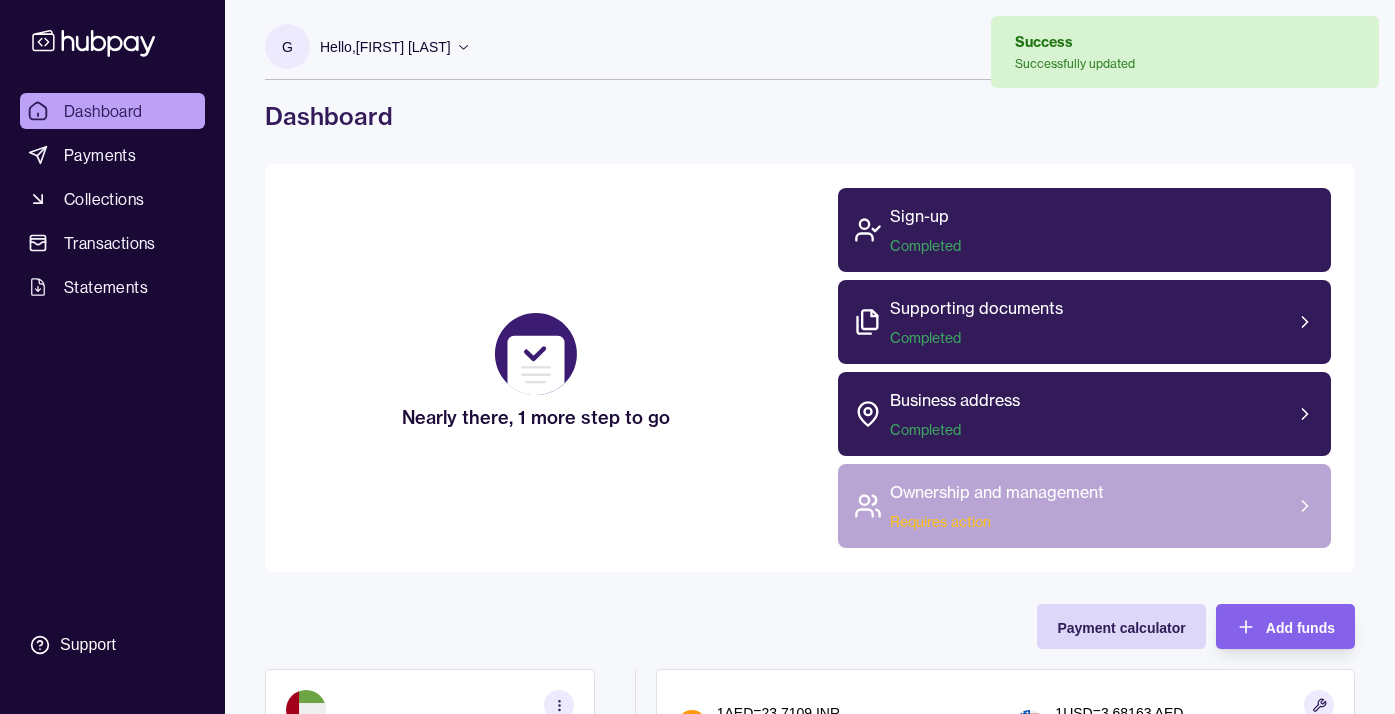 click on "Ownership and management Requires action" at bounding box center (1084, 506) 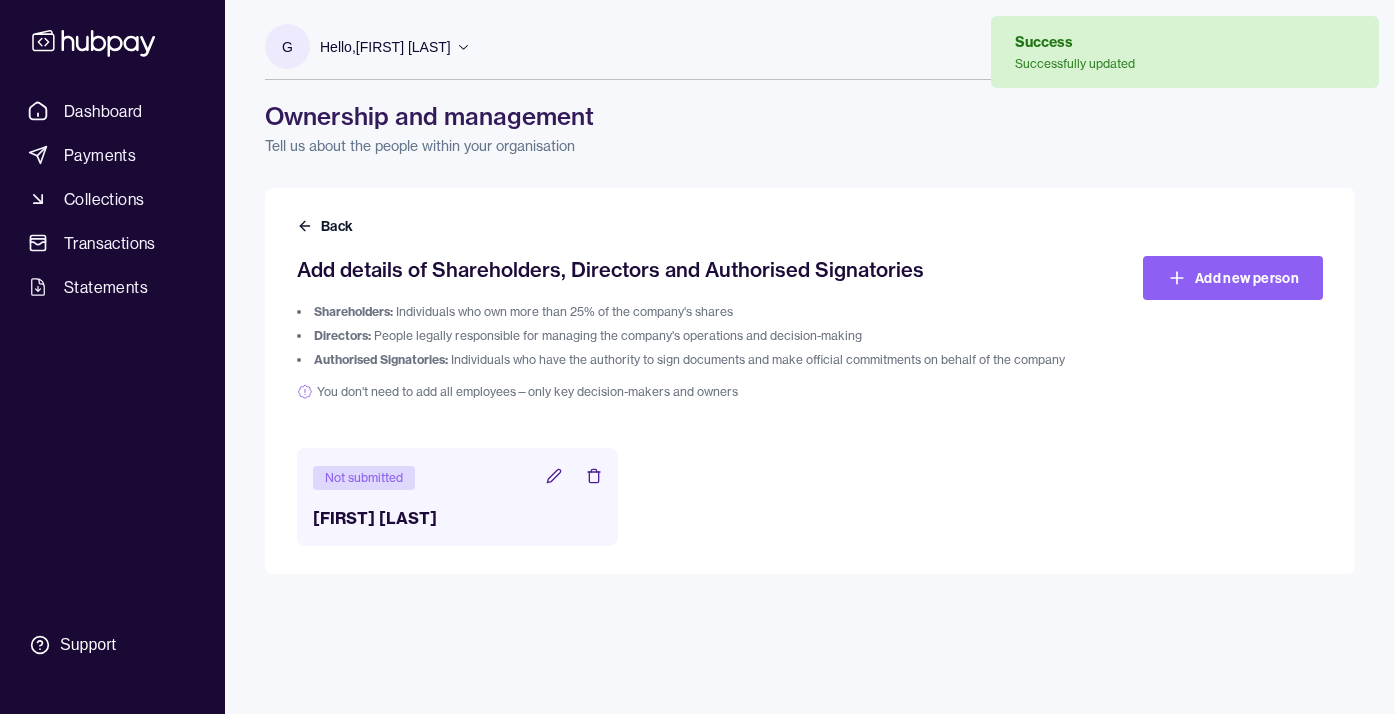 click 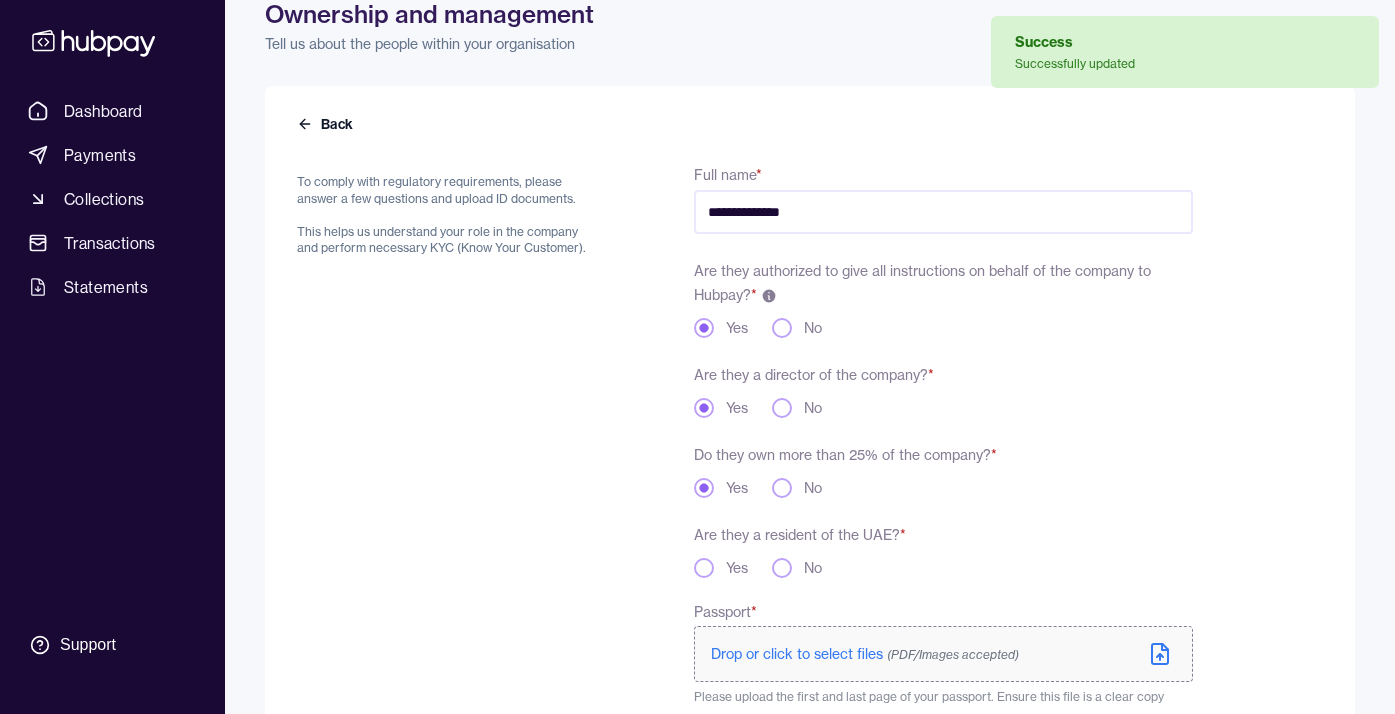 scroll, scrollTop: 102, scrollLeft: 0, axis: vertical 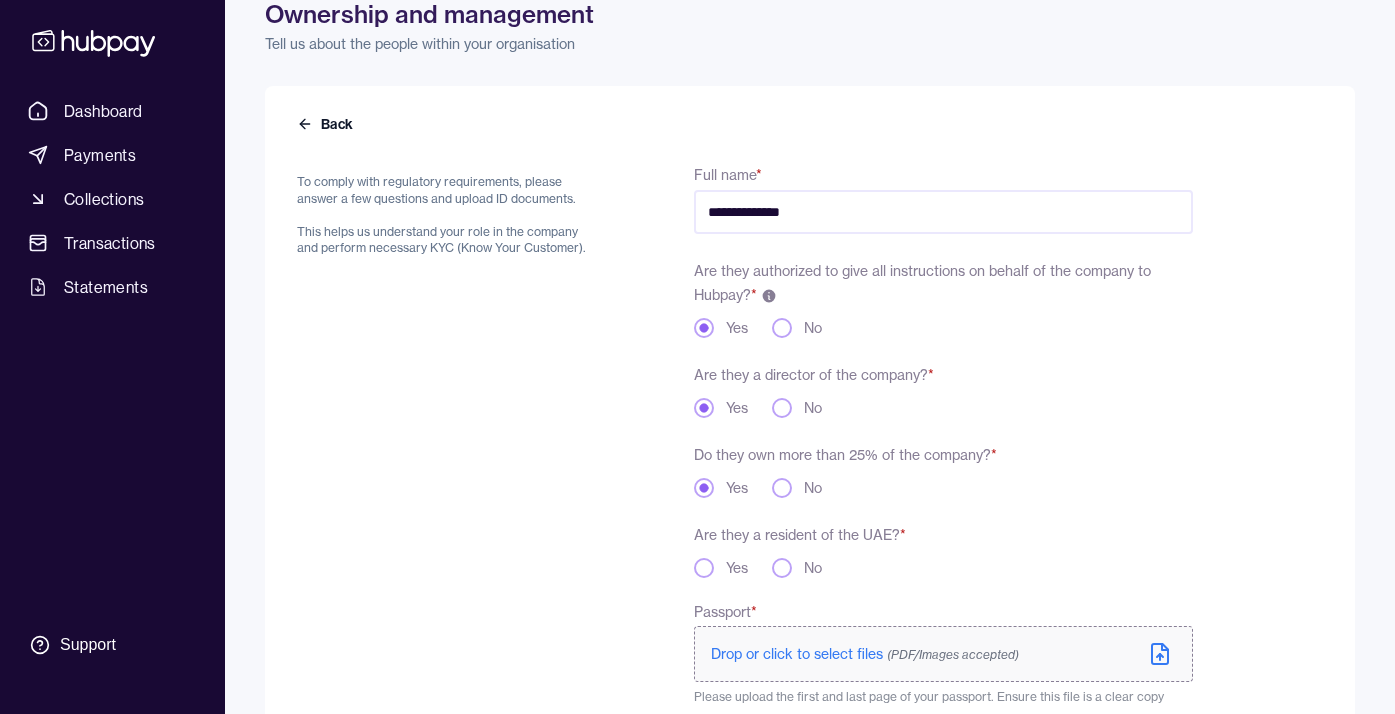 click on "**********" at bounding box center (943, 556) 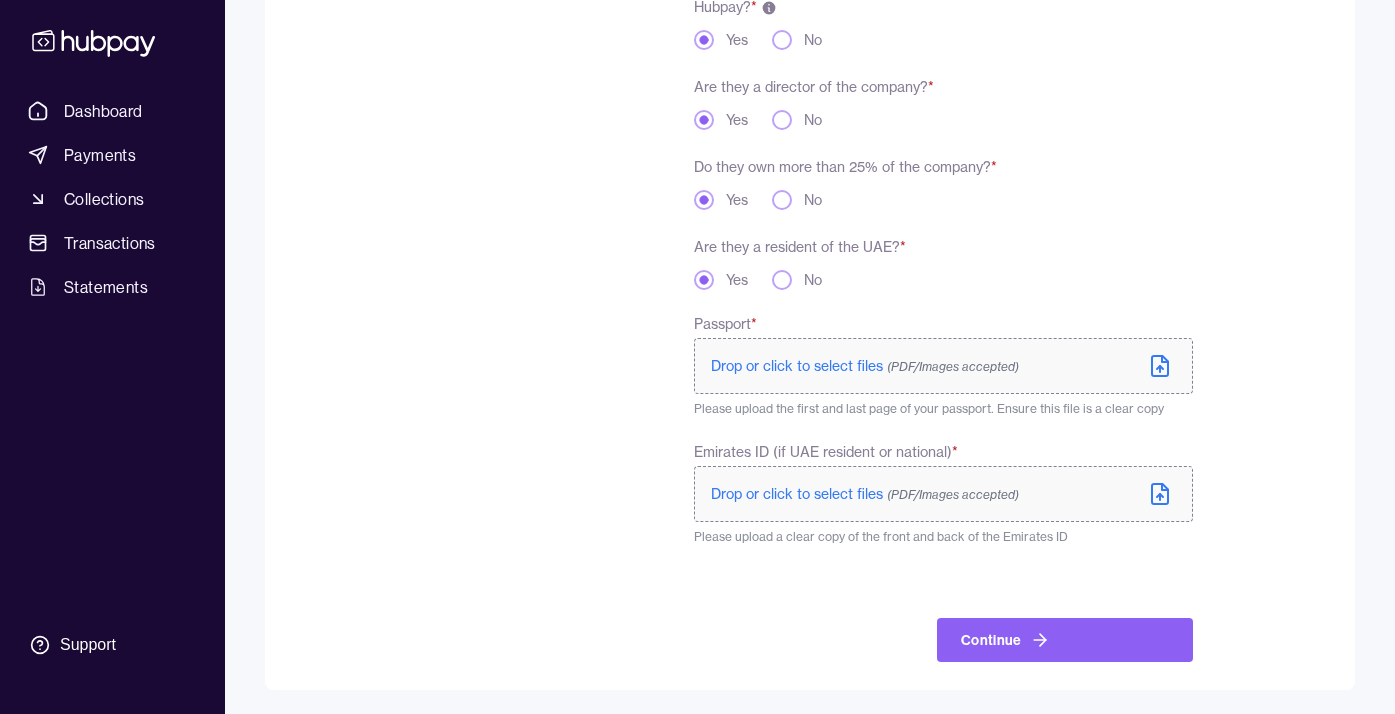 scroll, scrollTop: 390, scrollLeft: 0, axis: vertical 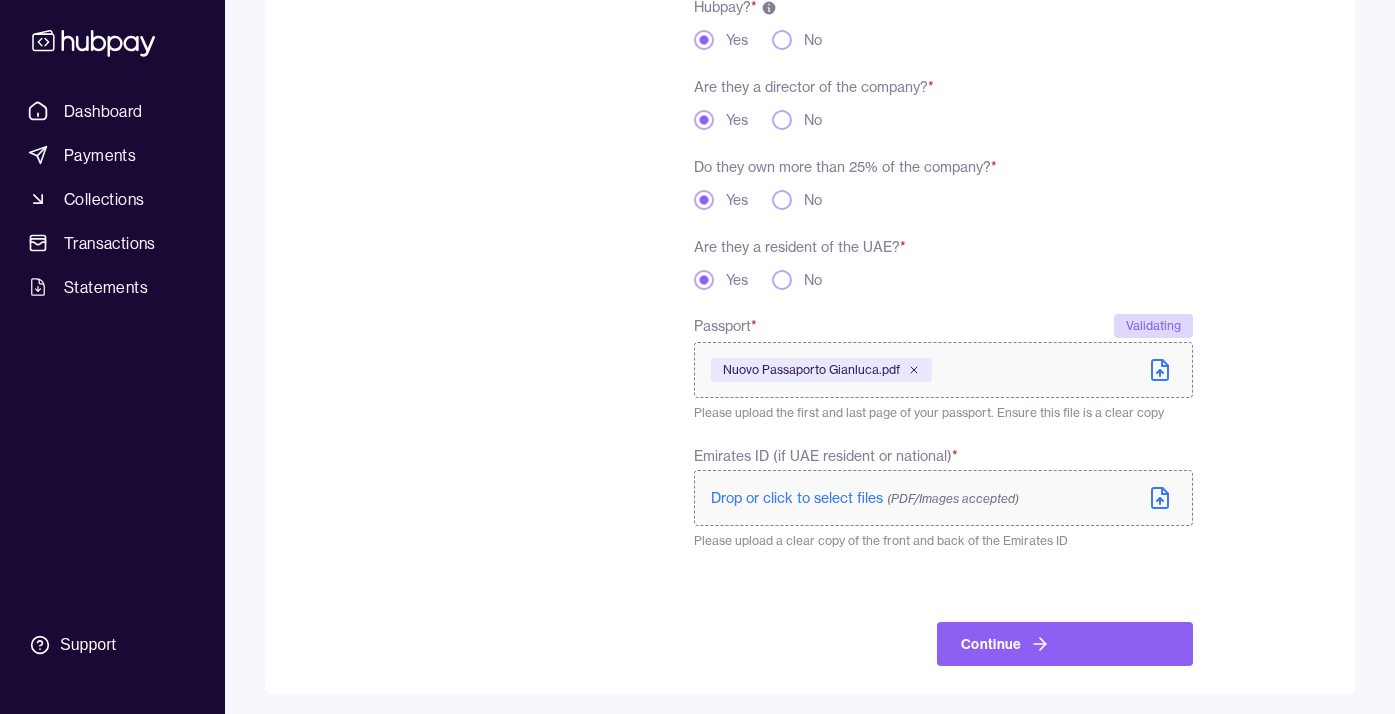 click on "Drop or click to select files   (PDF/Images accepted)" at bounding box center [865, 498] 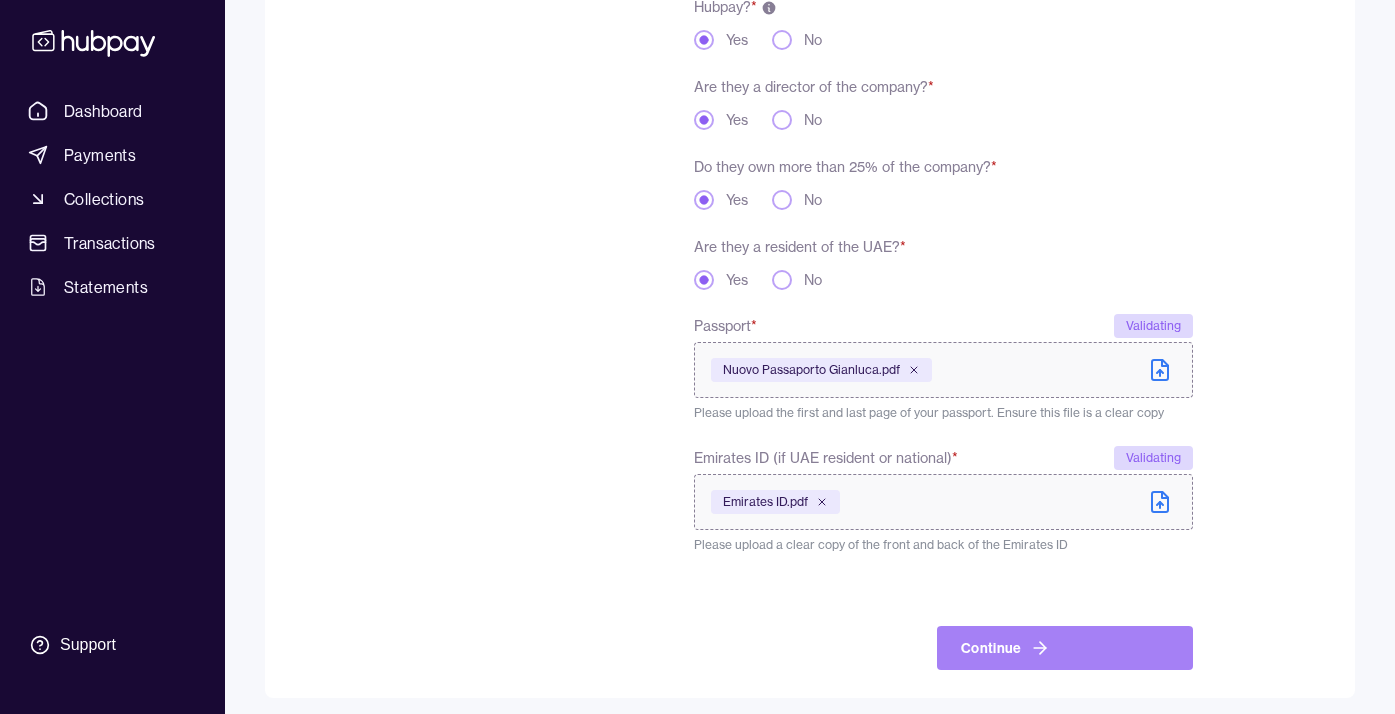 click on "Continue" at bounding box center (1065, 648) 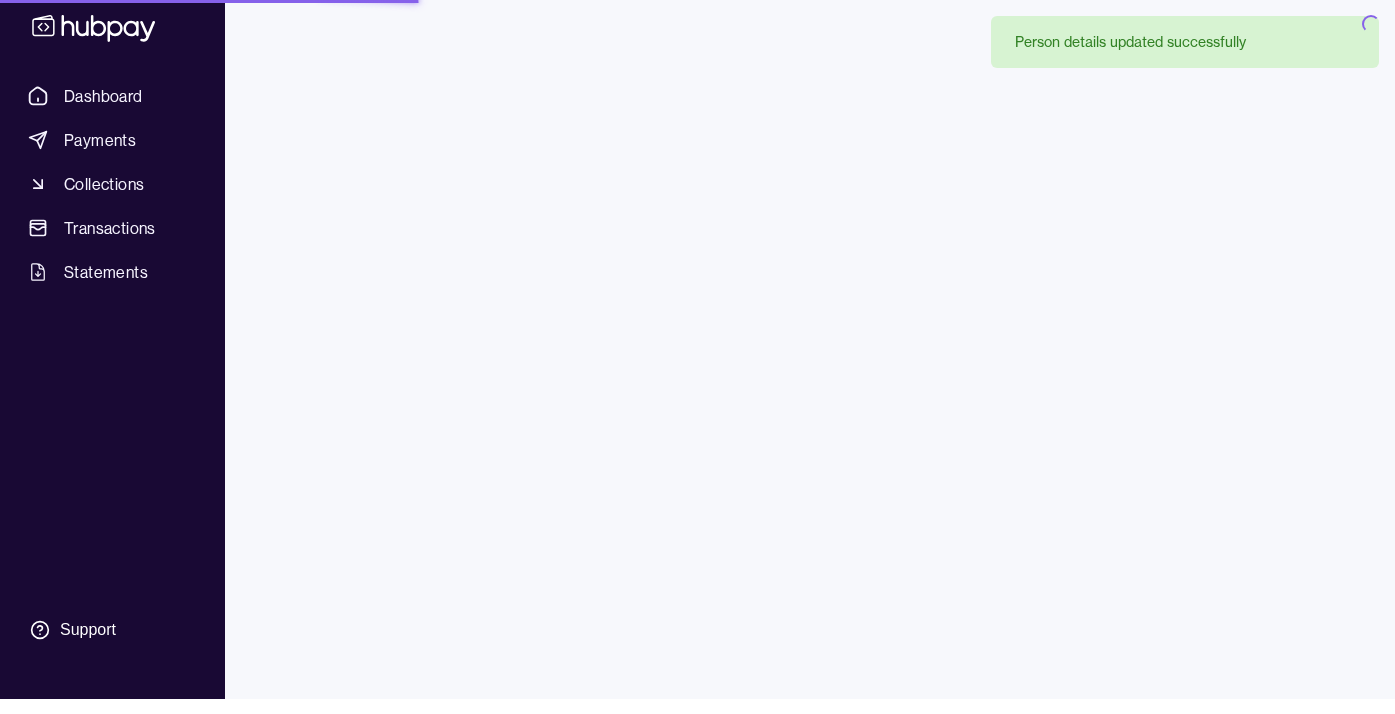 scroll, scrollTop: 0, scrollLeft: 0, axis: both 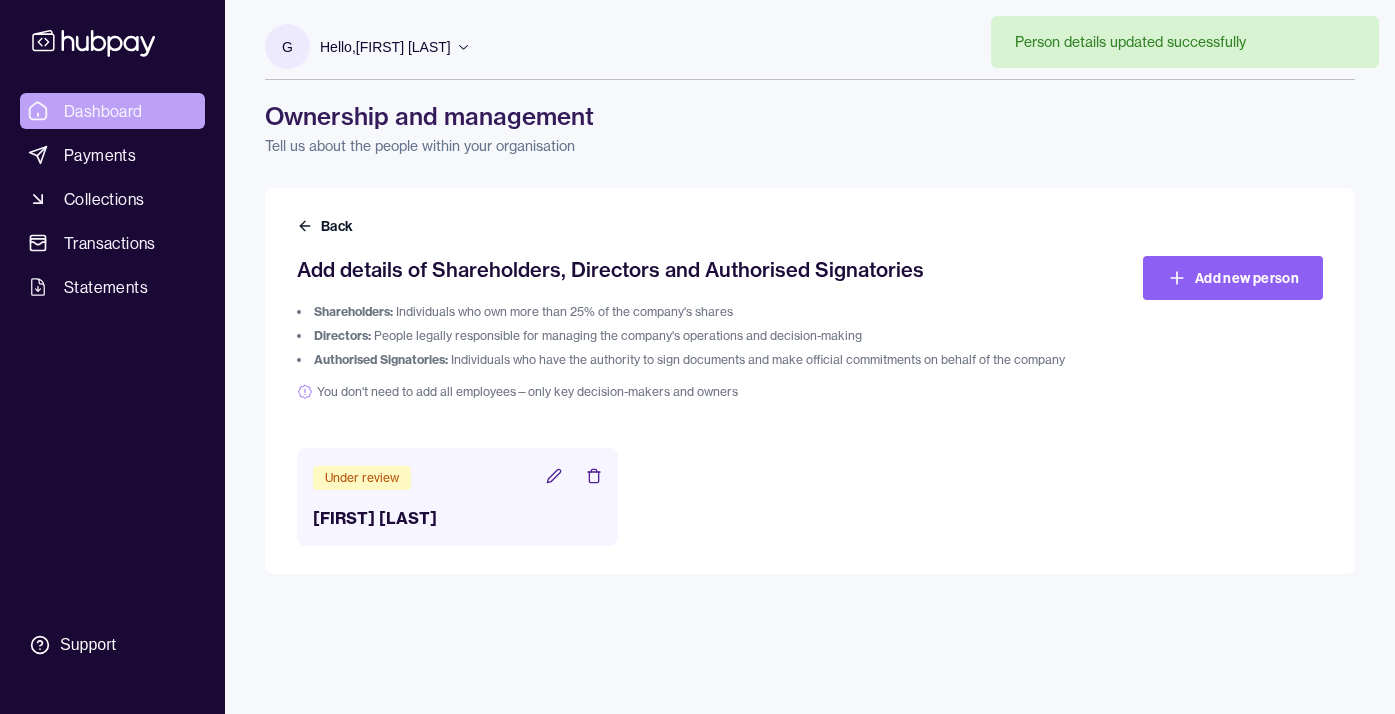 click on "Dashboard" at bounding box center [112, 111] 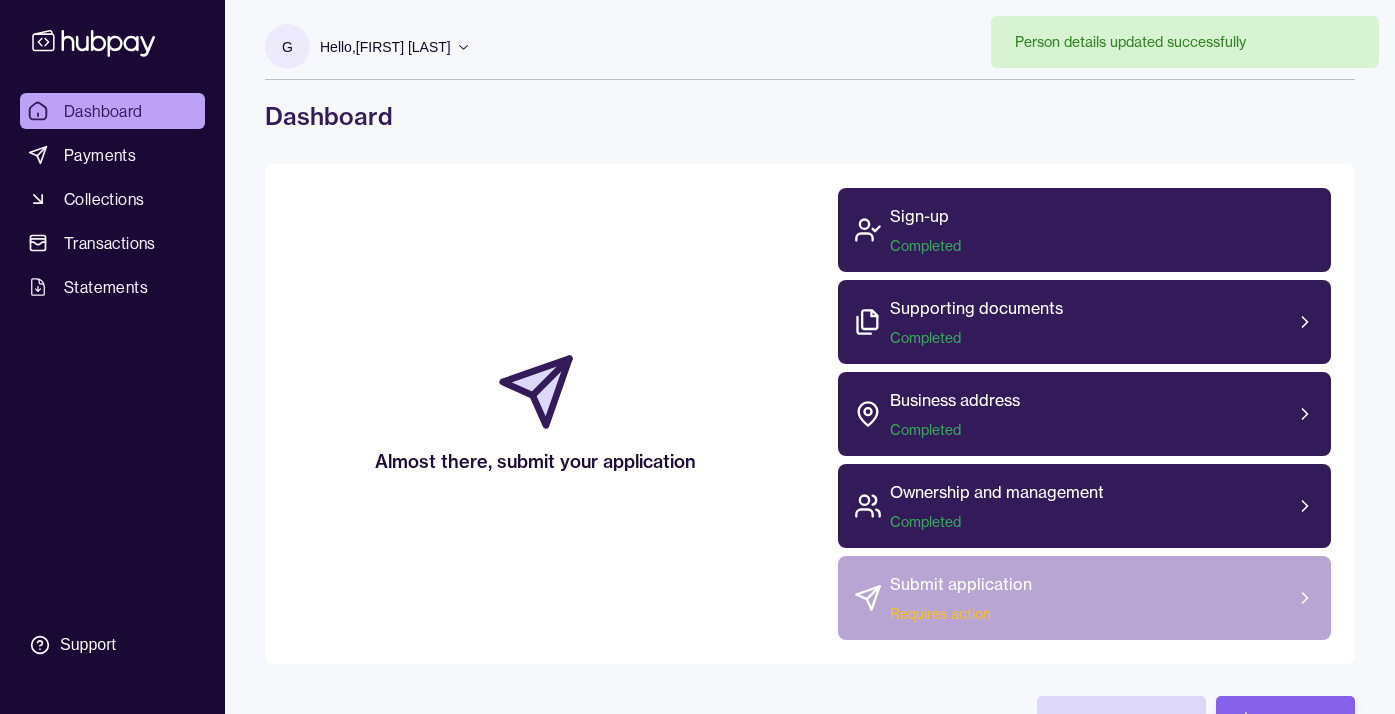 click on "Submit application" at bounding box center [961, 584] 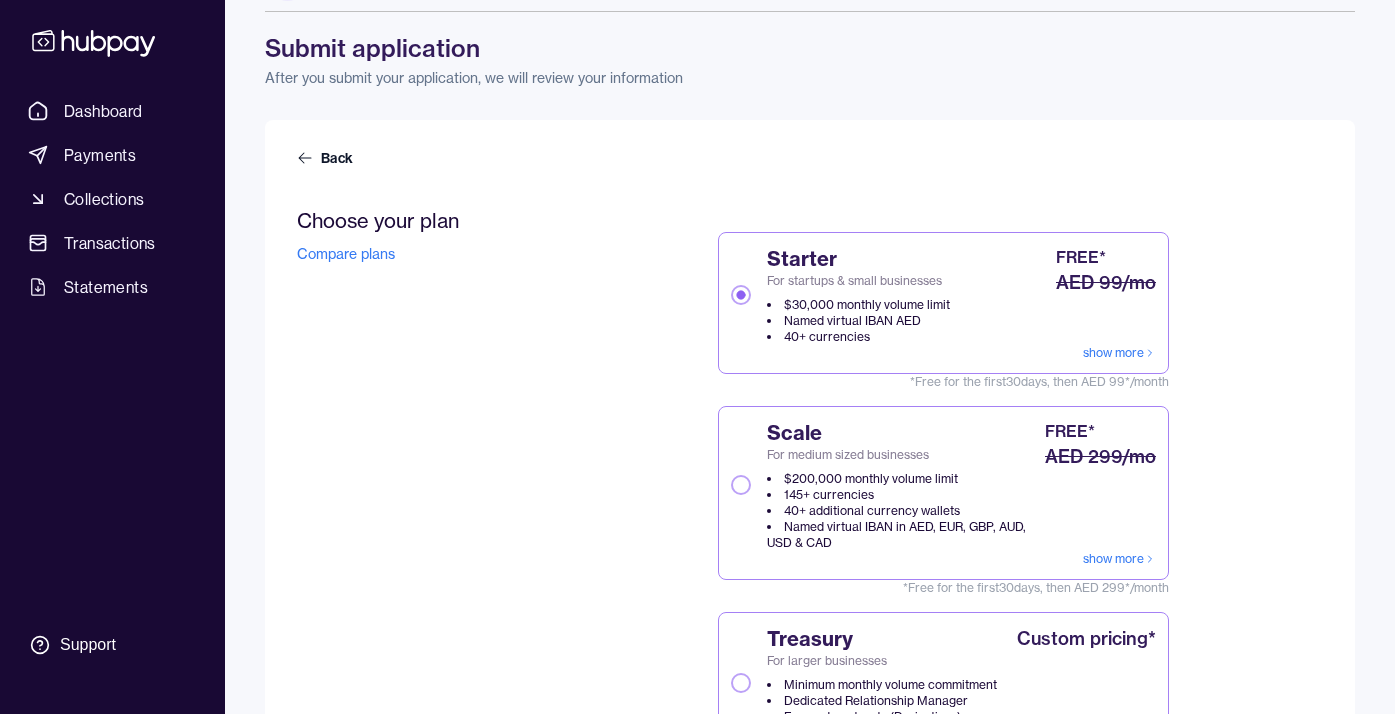 scroll, scrollTop: 80, scrollLeft: 0, axis: vertical 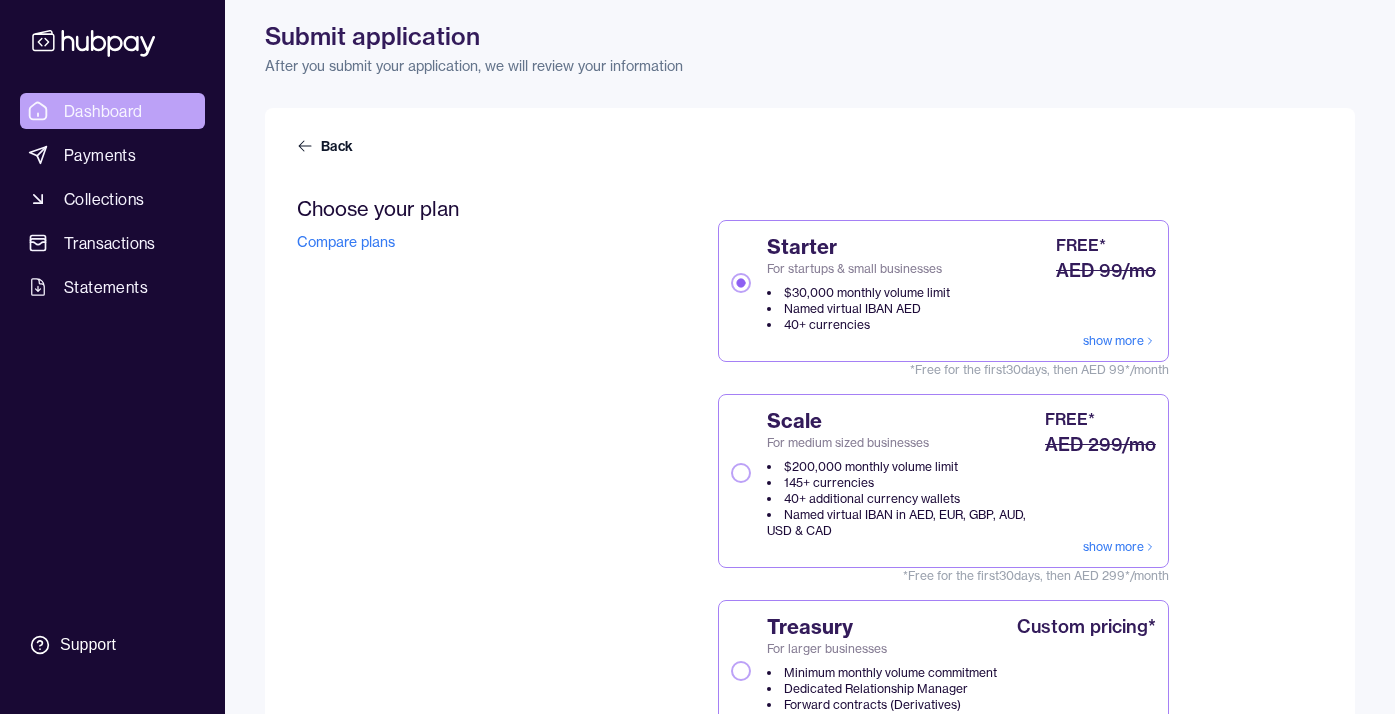 click on "Dashboard" at bounding box center (112, 111) 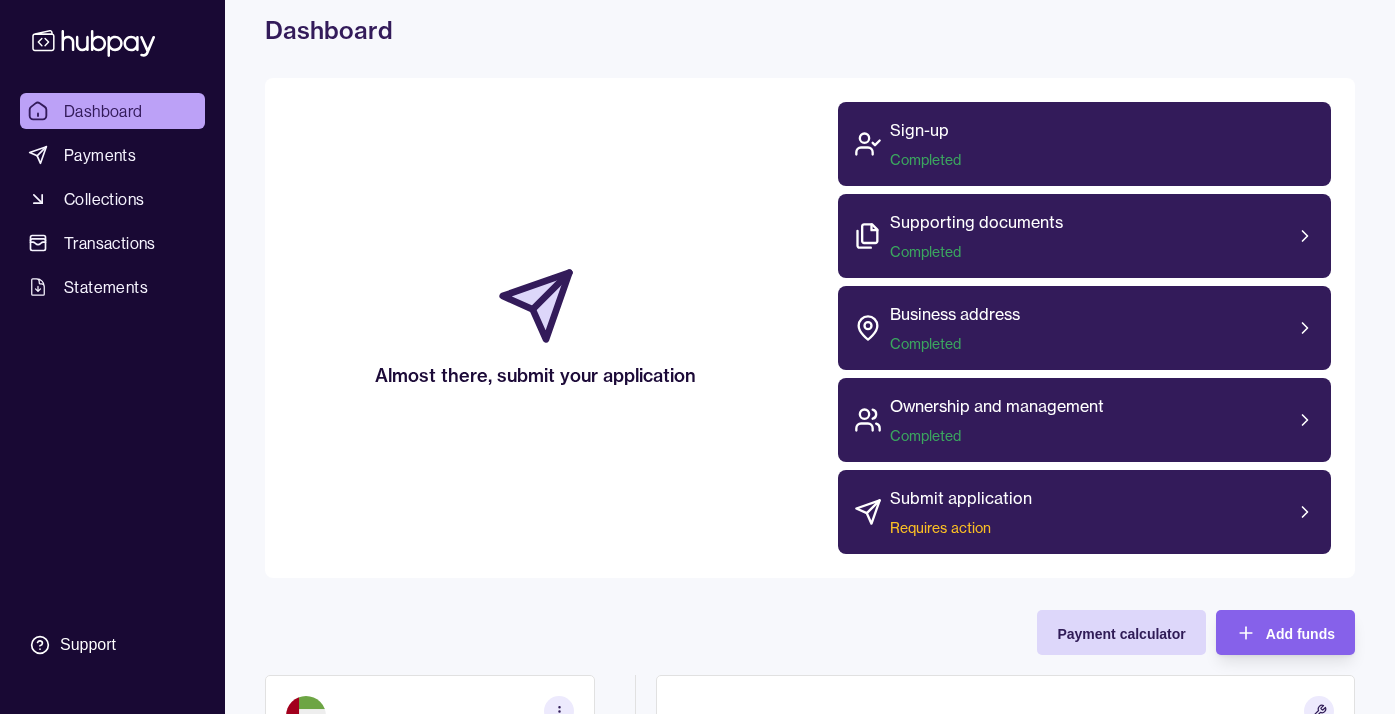 scroll, scrollTop: 72, scrollLeft: 0, axis: vertical 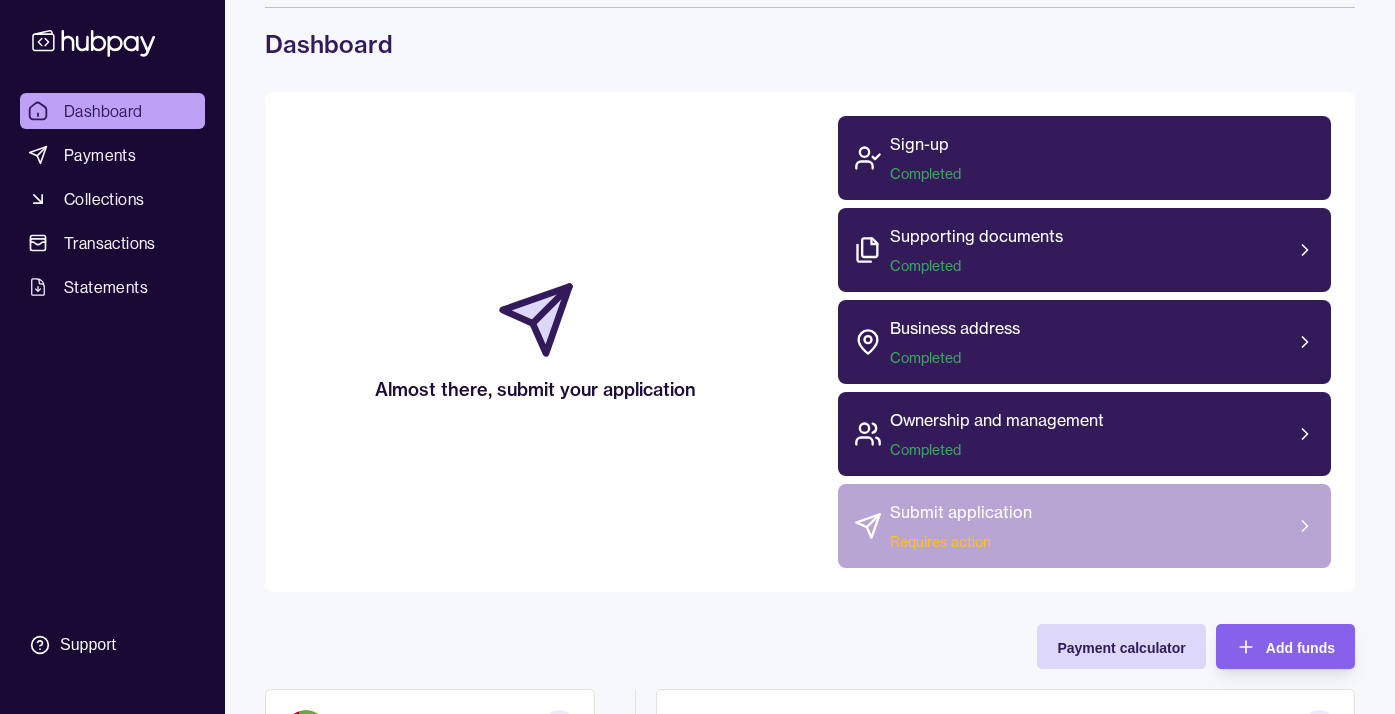 click on "Submit application" at bounding box center (961, 512) 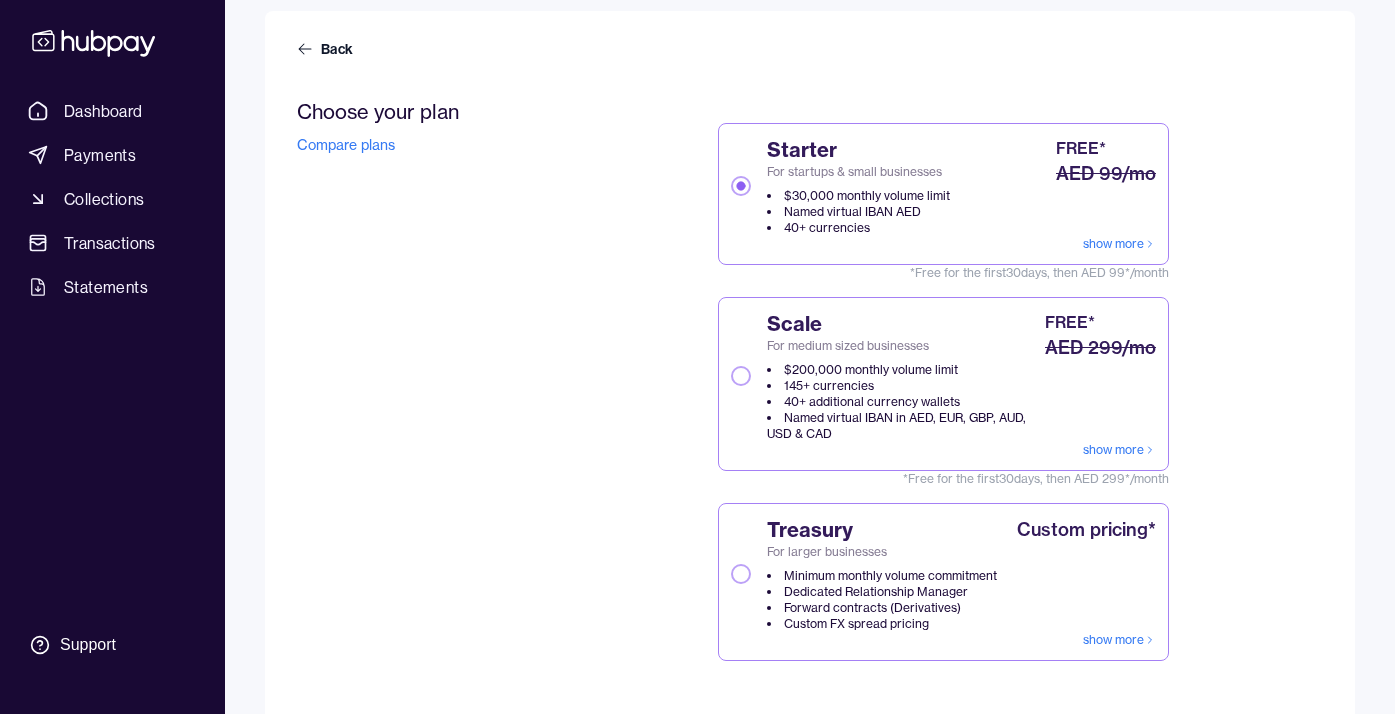 scroll, scrollTop: 32, scrollLeft: 0, axis: vertical 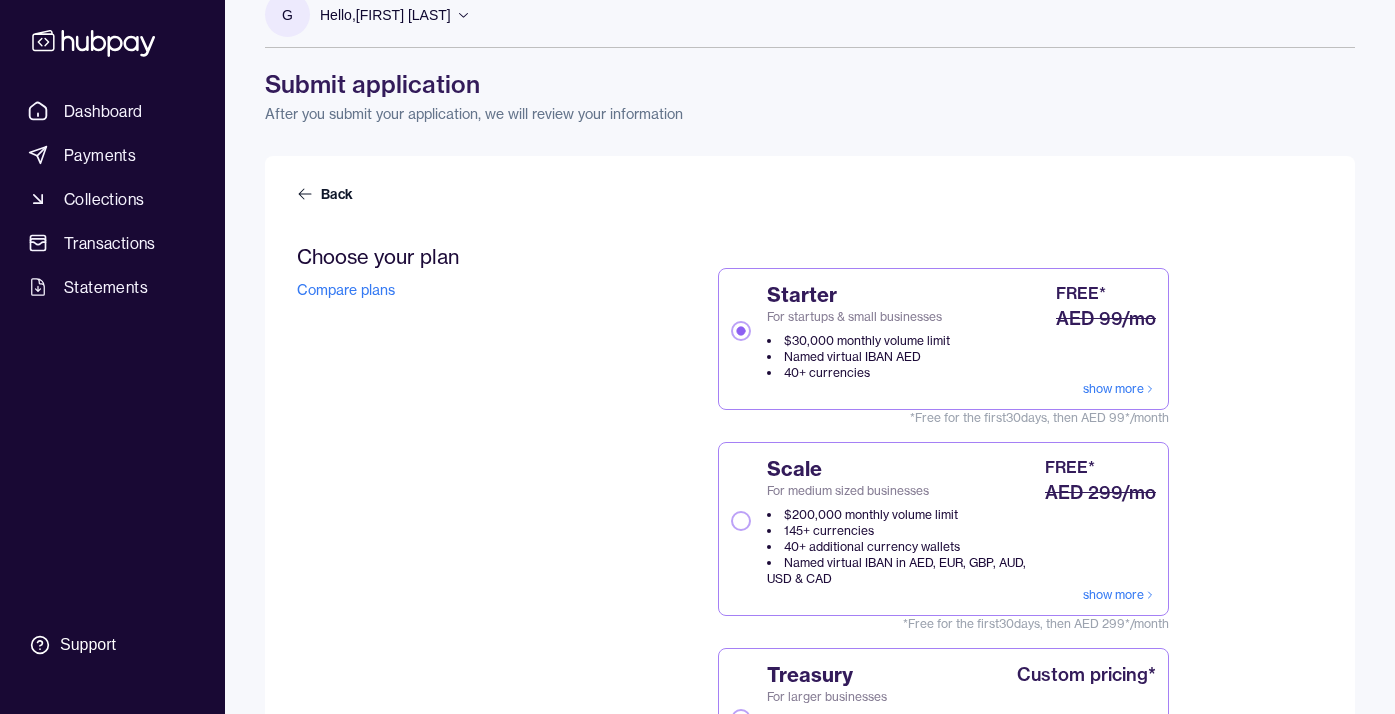 click on "FREE* AED 99/mo" at bounding box center [1106, 331] 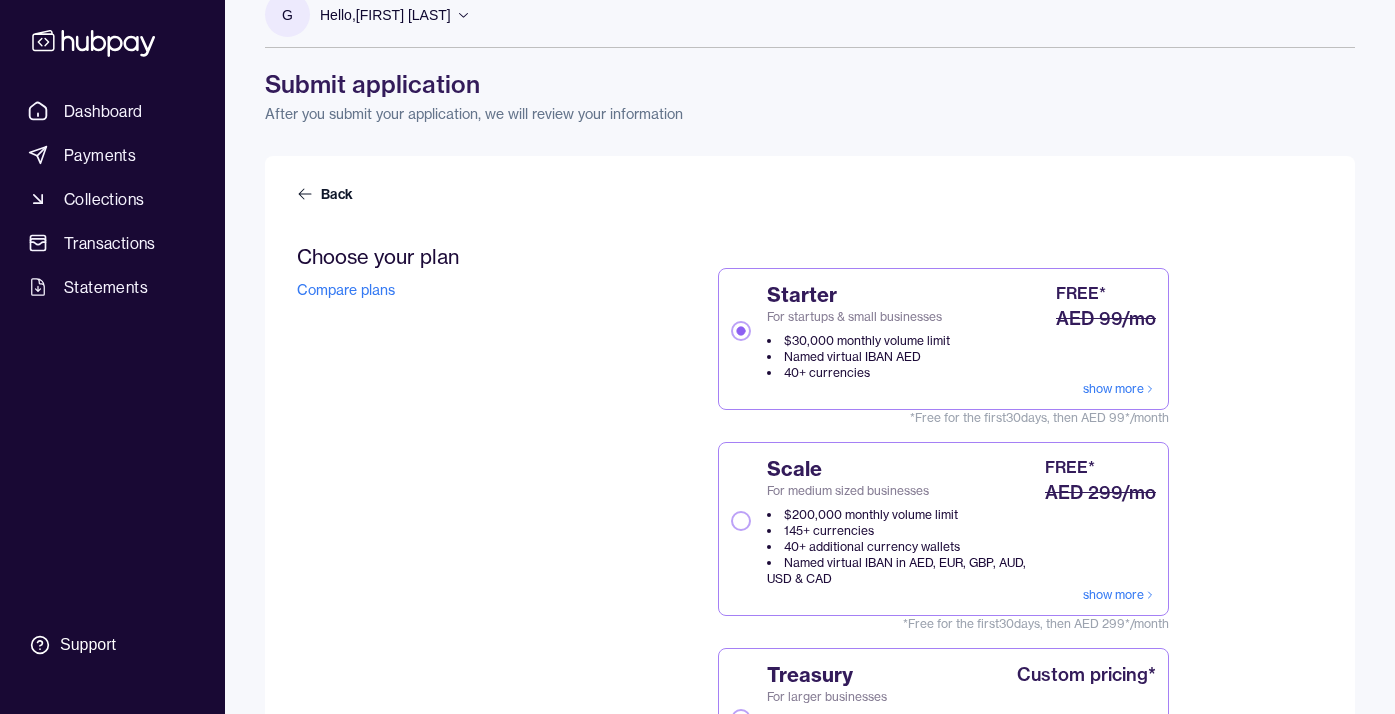 click on "show more" at bounding box center [1119, 389] 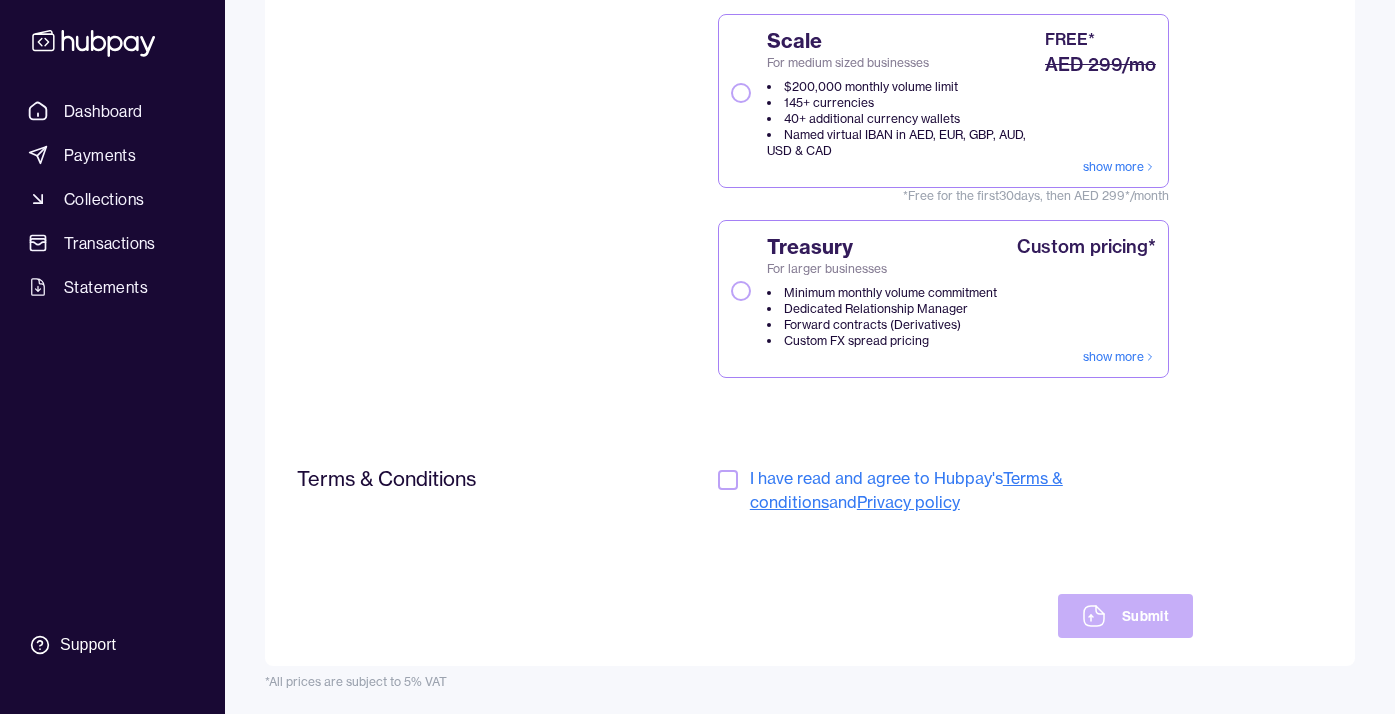 scroll, scrollTop: 460, scrollLeft: 0, axis: vertical 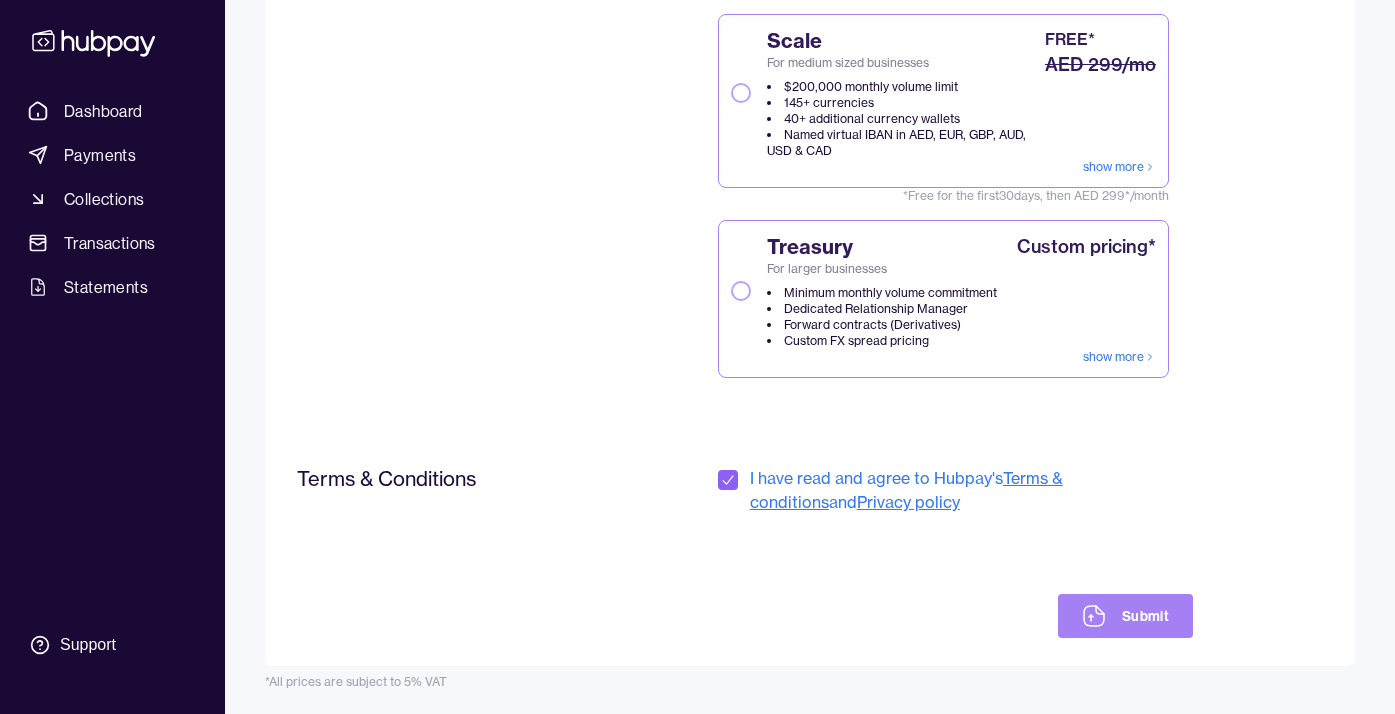 click on "Submit" at bounding box center [1125, 616] 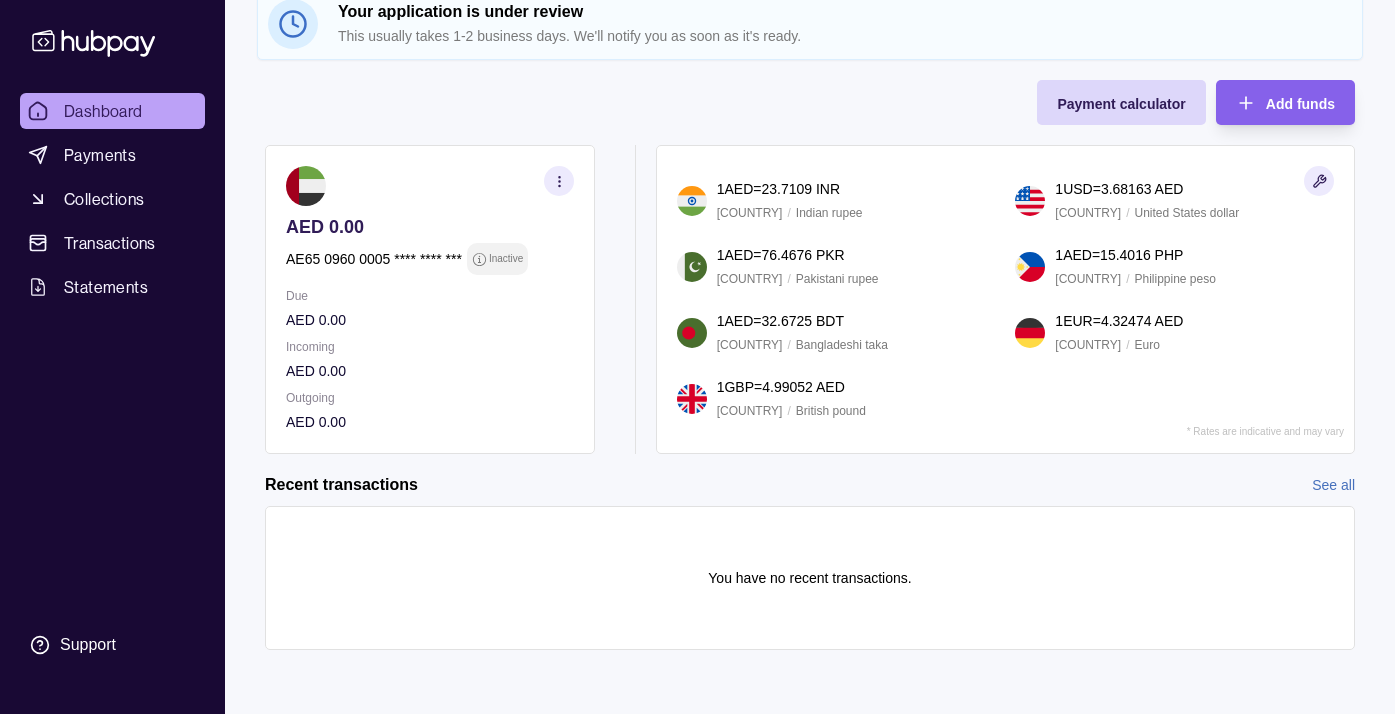 scroll, scrollTop: 176, scrollLeft: 0, axis: vertical 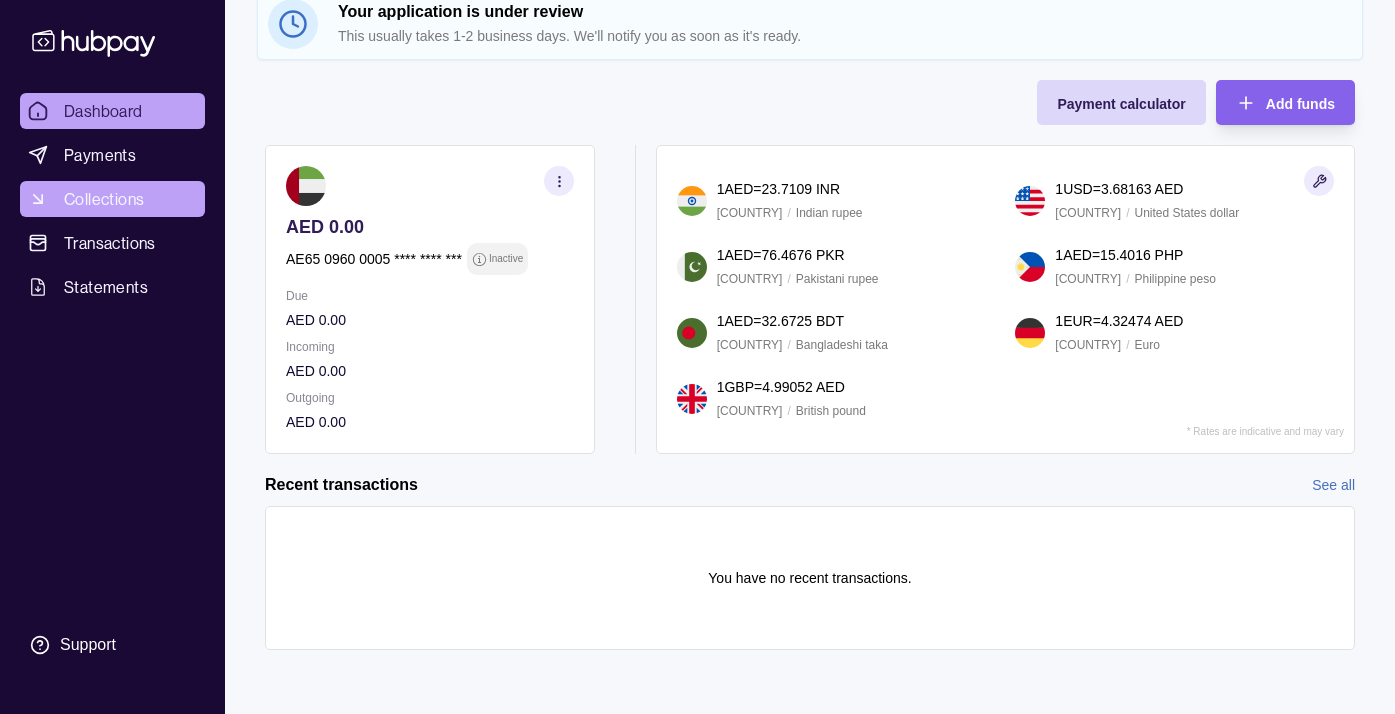 click on "Collections" at bounding box center (104, 199) 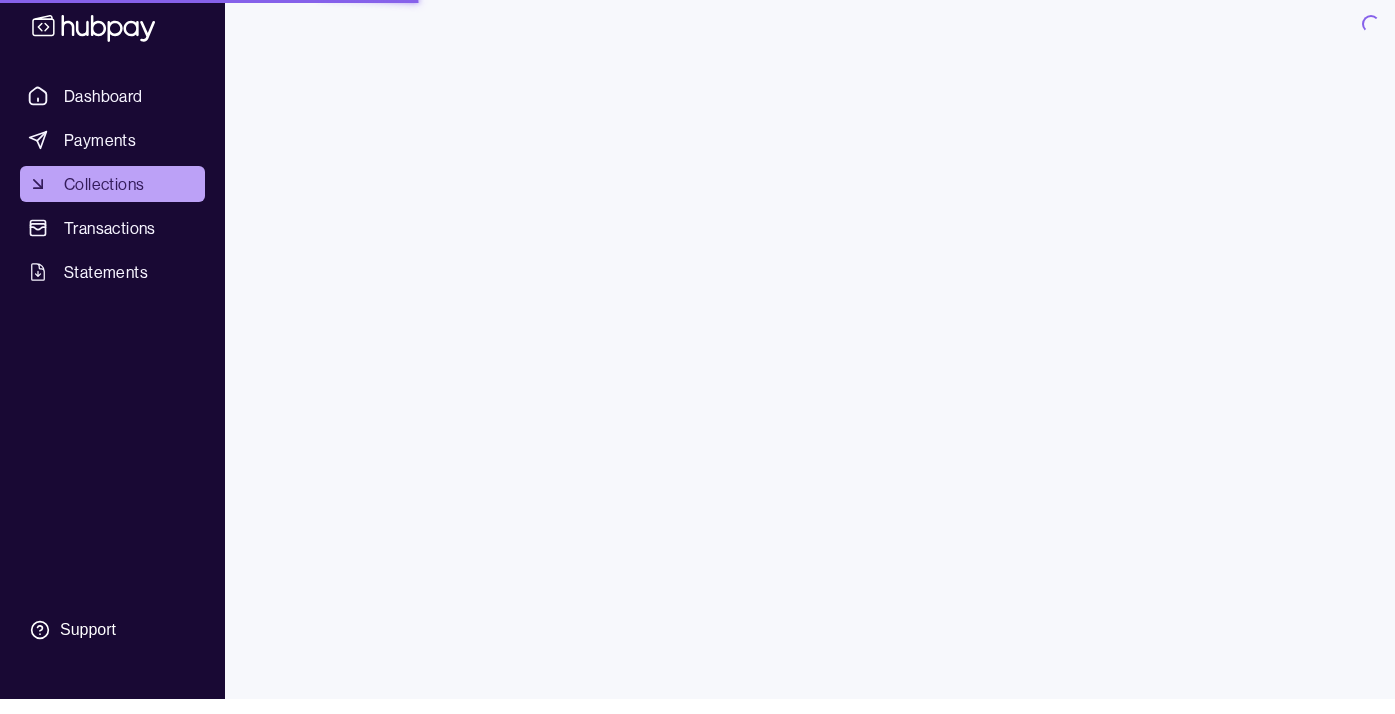 scroll, scrollTop: 0, scrollLeft: 0, axis: both 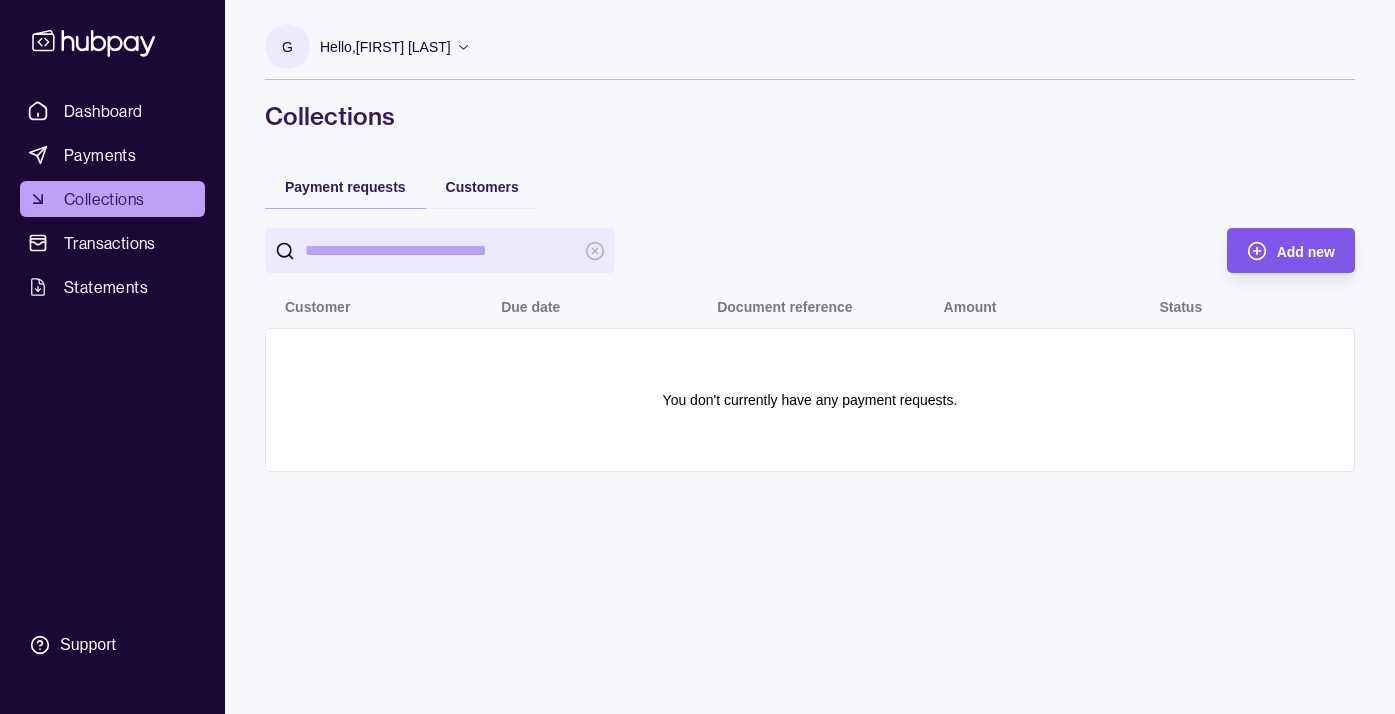 click 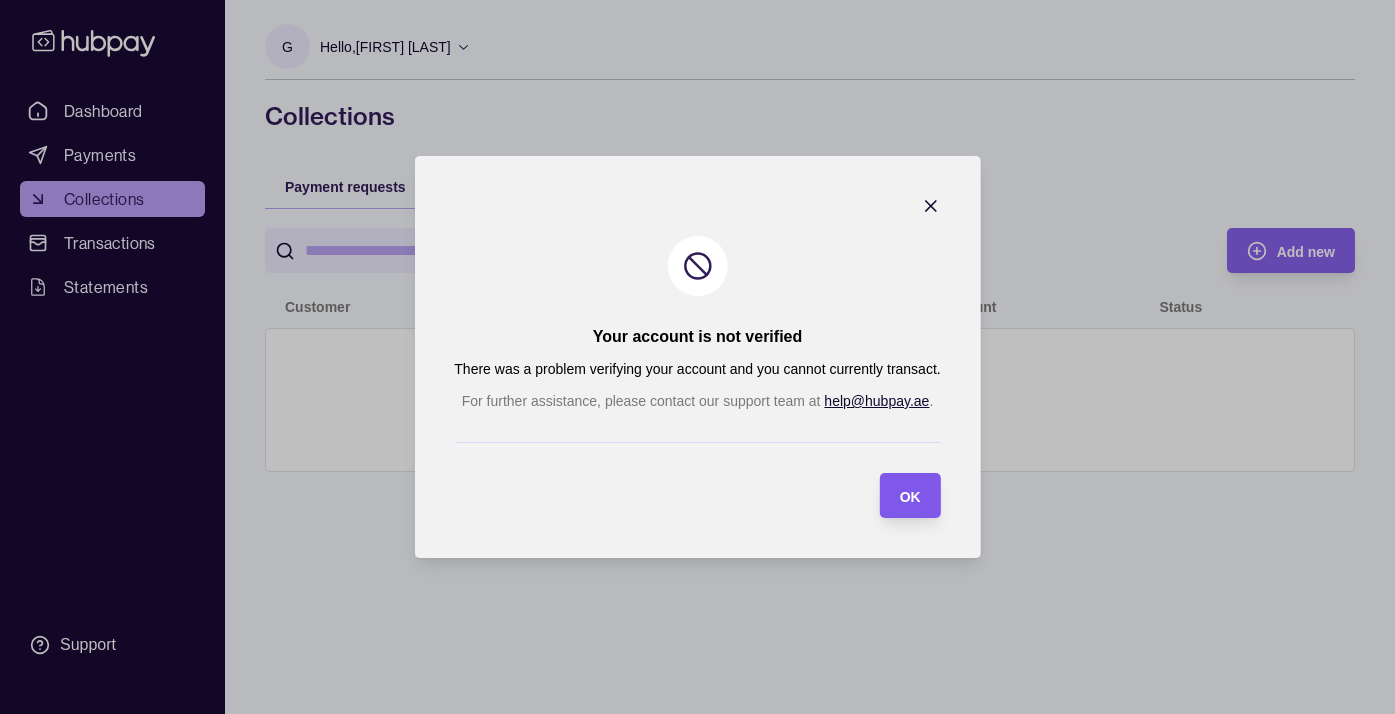 click on "OK" at bounding box center (910, 497) 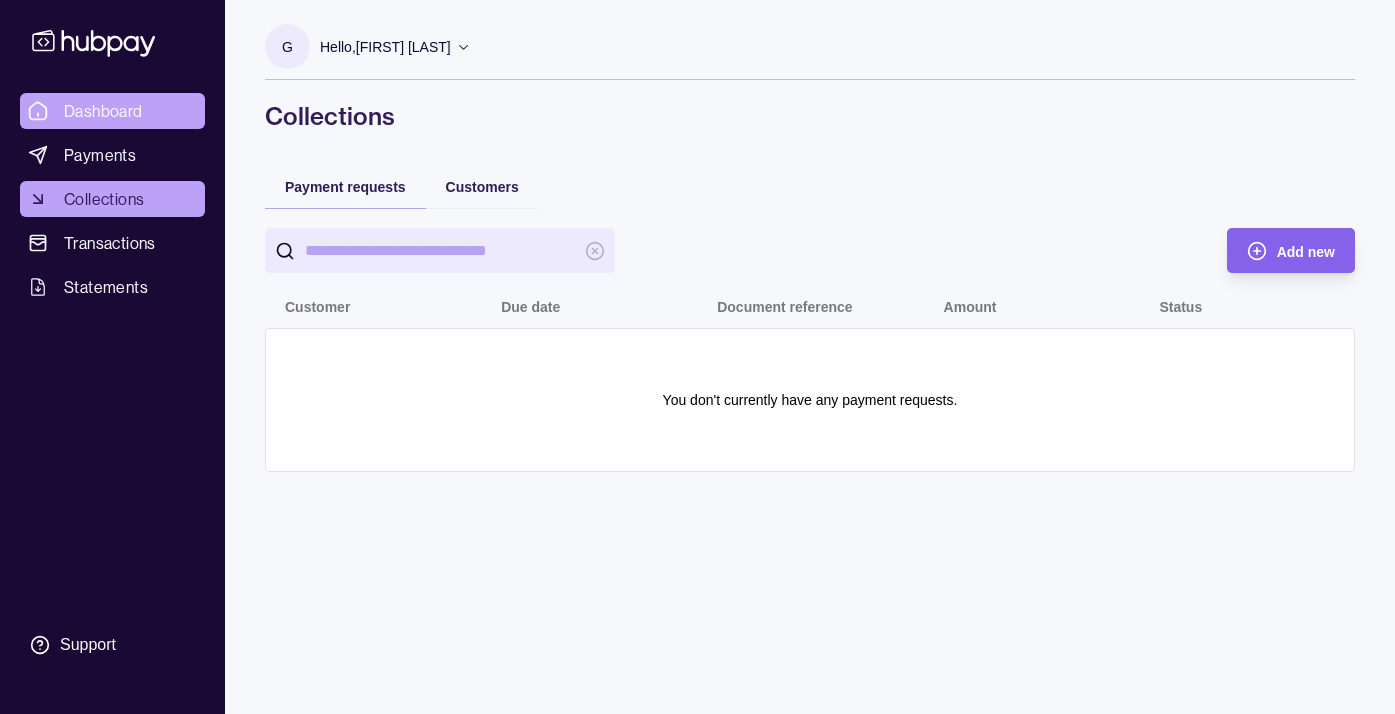 click on "Dashboard" at bounding box center (112, 111) 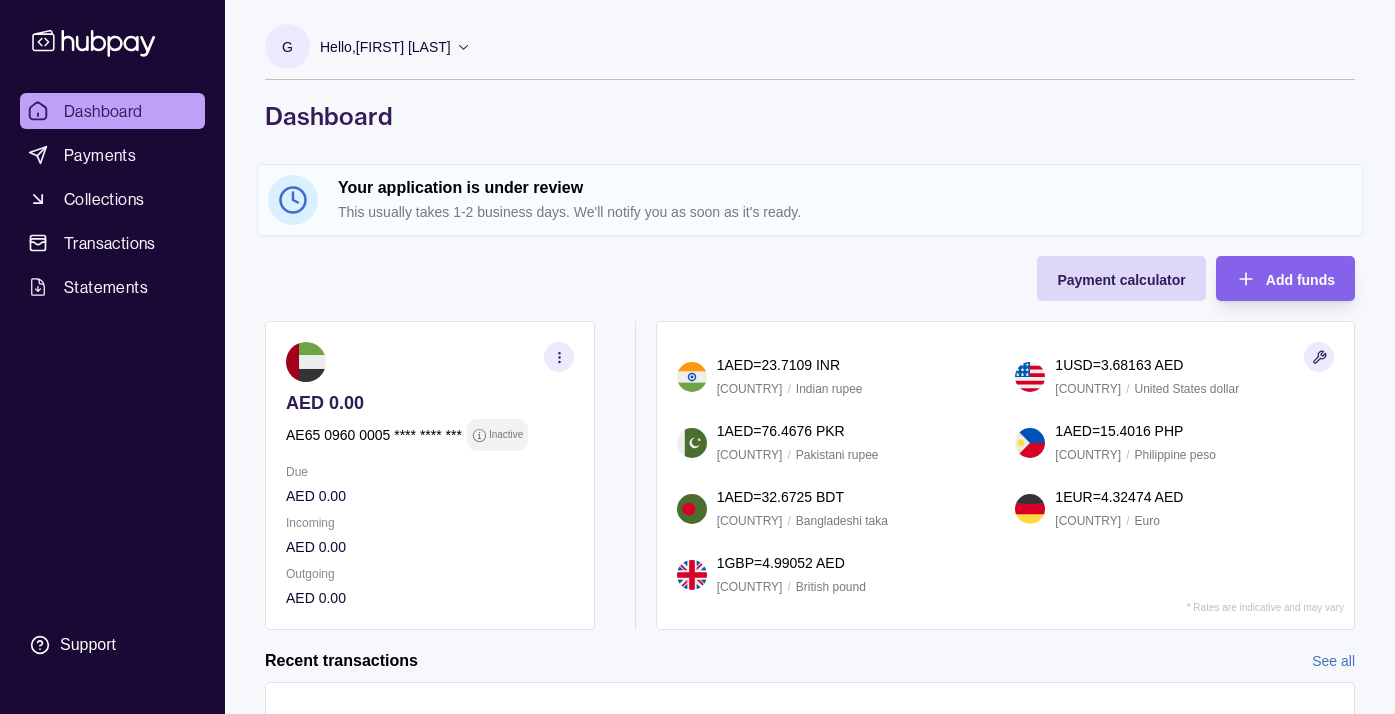 scroll, scrollTop: 0, scrollLeft: 0, axis: both 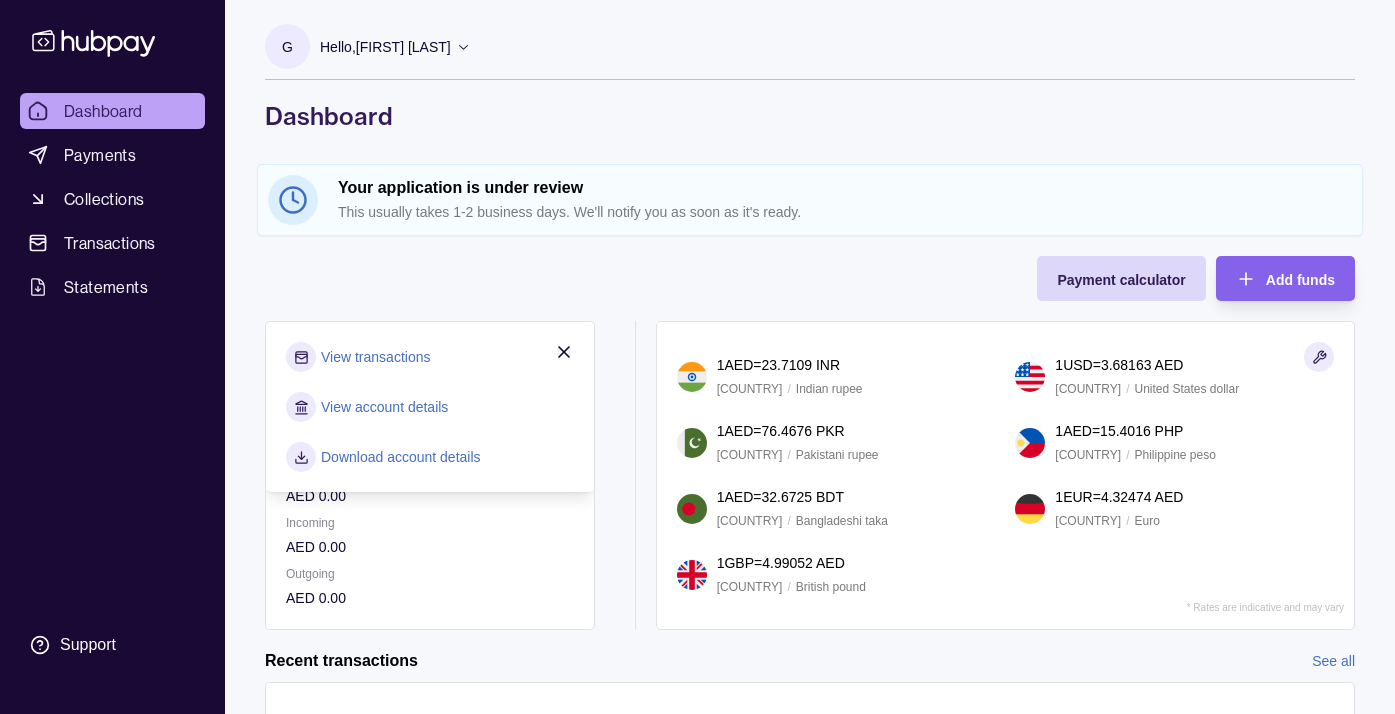 click 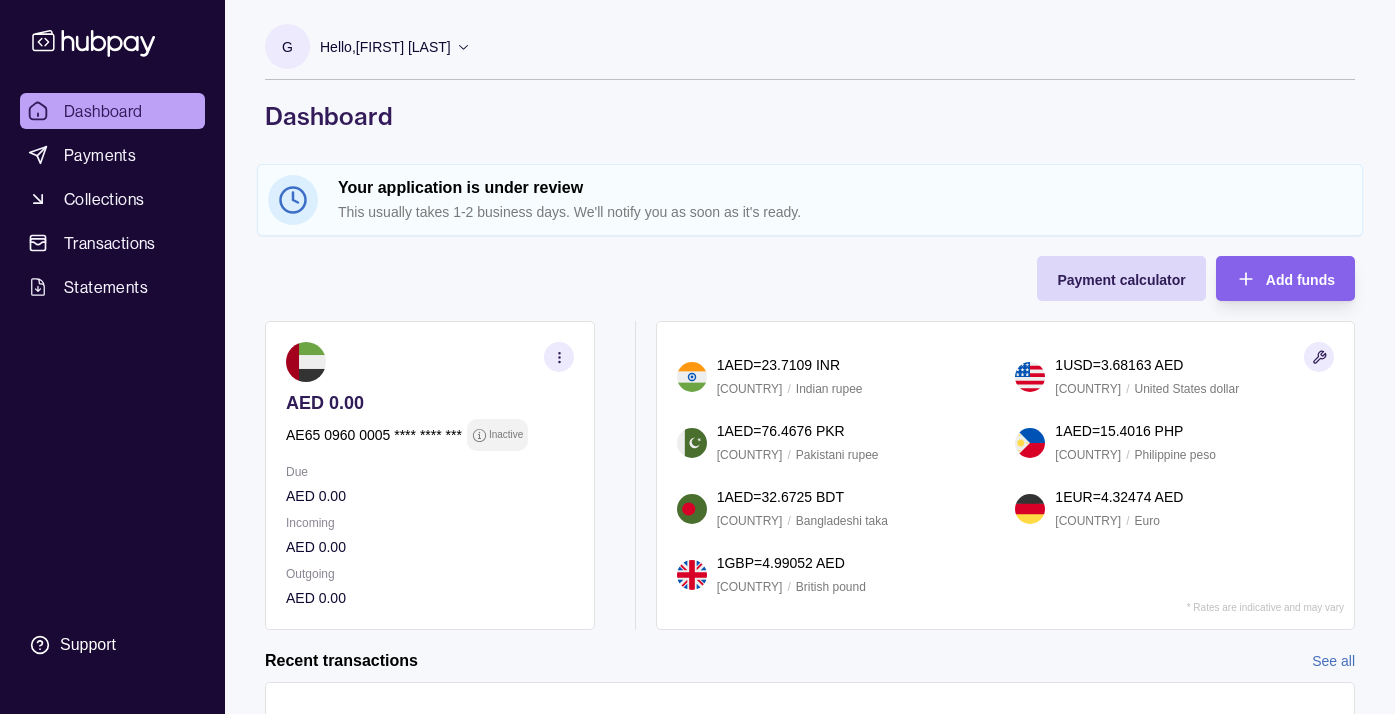 scroll, scrollTop: 0, scrollLeft: 0, axis: both 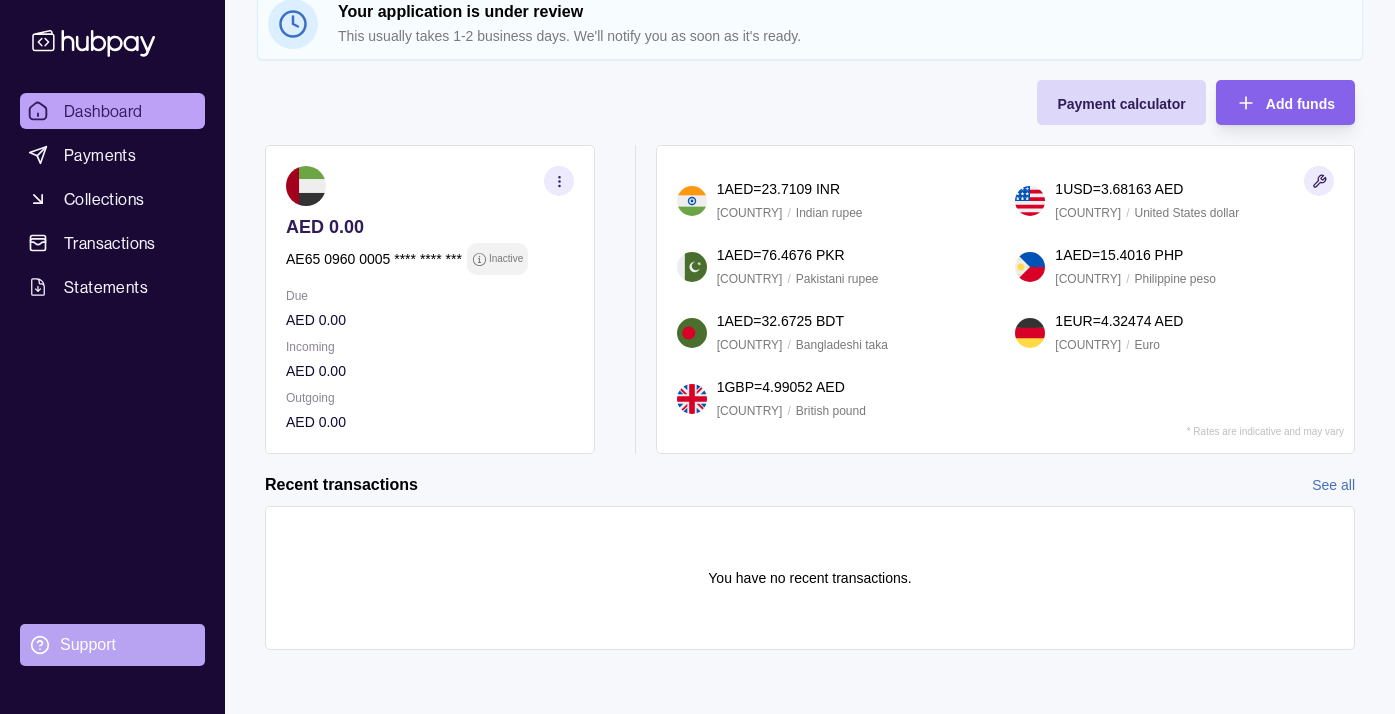 click on "Support" at bounding box center (112, 645) 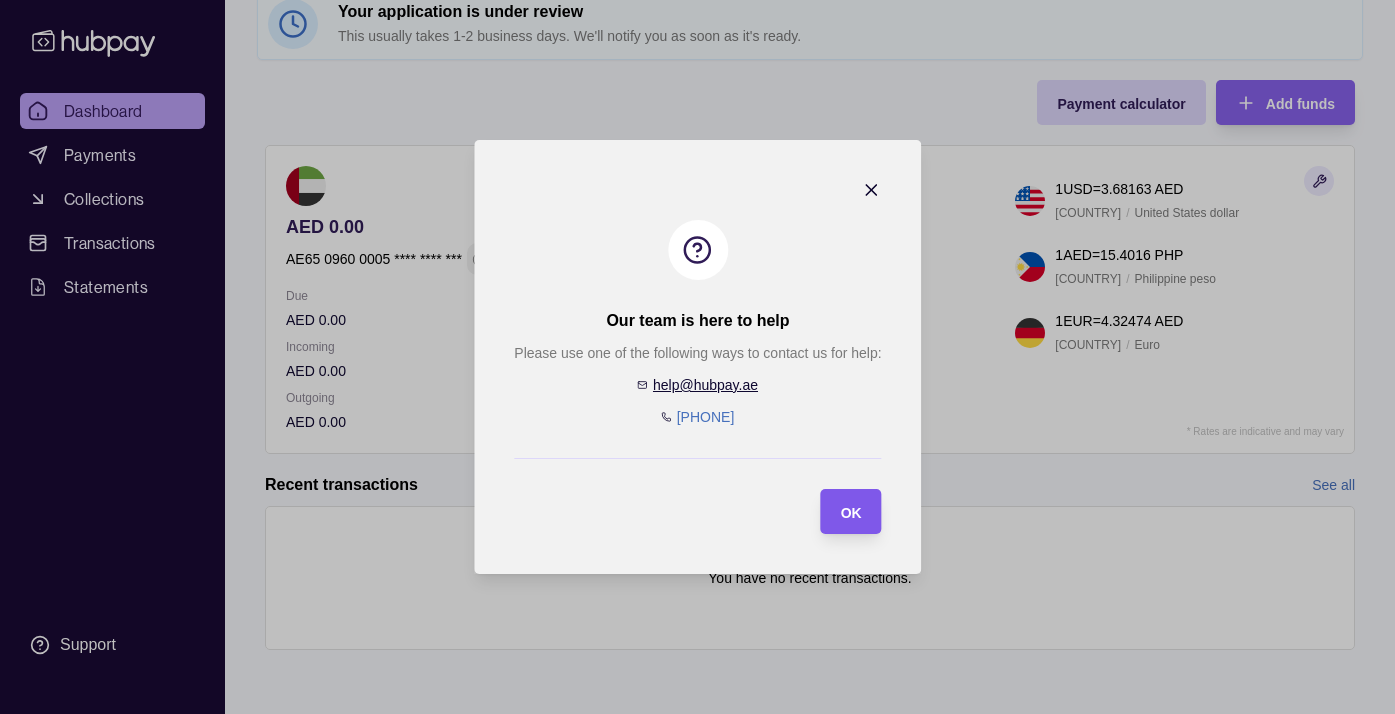 click on "OK" at bounding box center (850, 513) 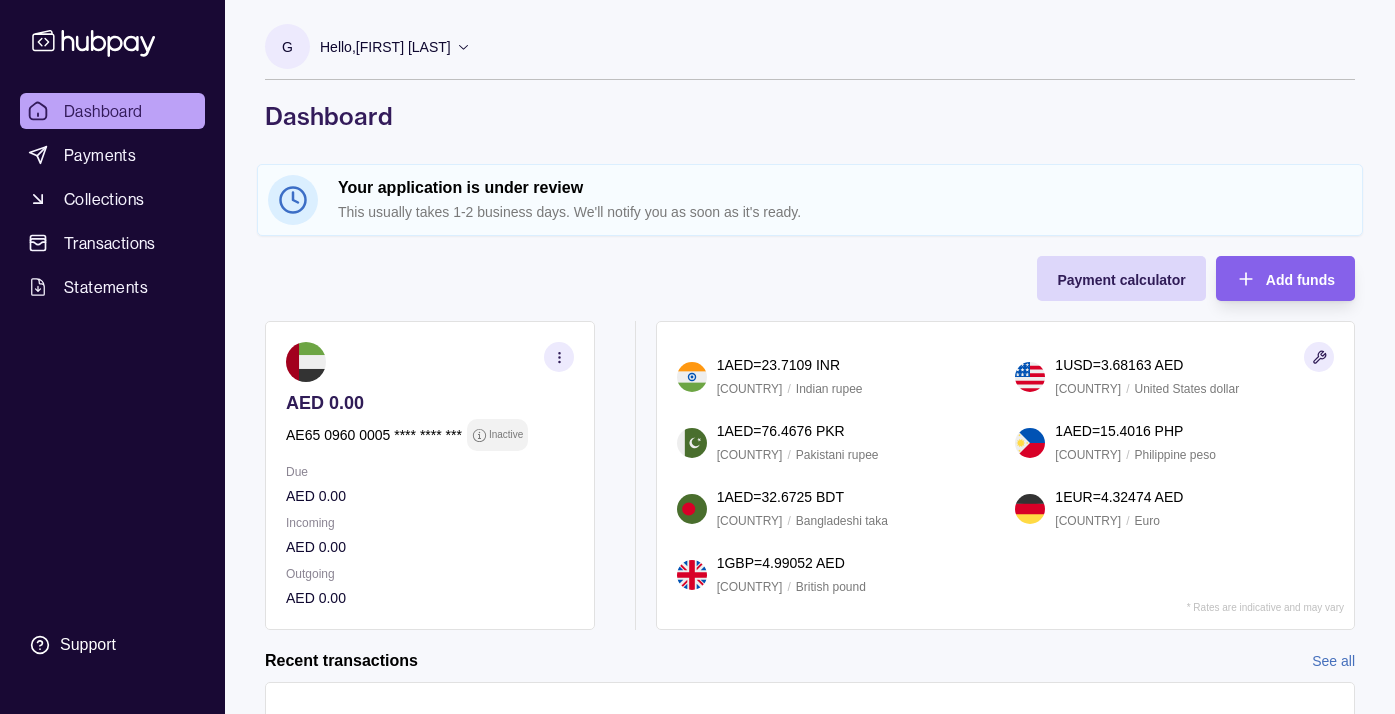 scroll, scrollTop: 0, scrollLeft: 0, axis: both 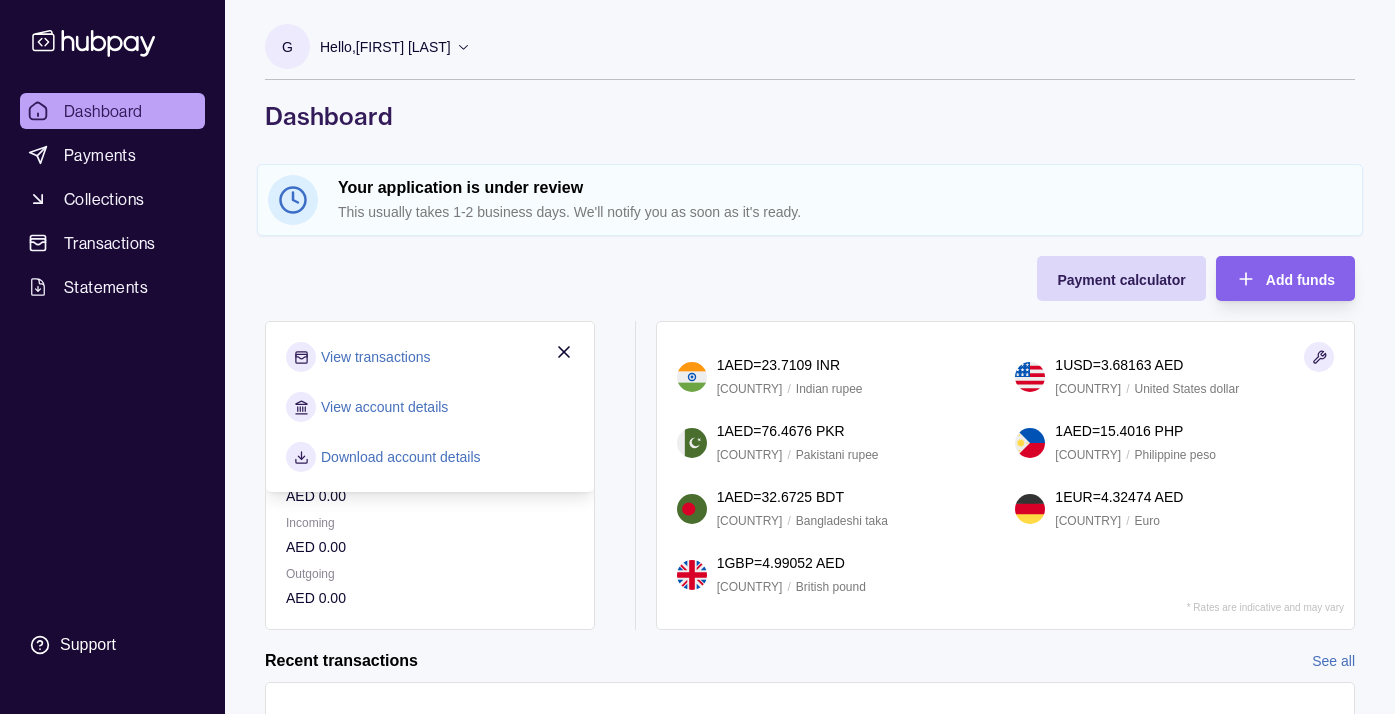 click on "Payment calculator Add funds AED 0.00 AE65 0960 0005 **** **** *** Inactive Due AED 0.00 Incoming AED 0.00 Outgoing AED 0.00 View transactions View account details Download account details Request new currencies 1  AED  =  23.7109   INR India / Indian rupee 1  USD  =  3.68163   AED United States / United States dollar 1  AED  =  76.4676   PKR Pakistan / Pakistani rupee 1  AED  =  15.4016   PHP Philippines / Philippine peso 1  AED  =  32.6725   BDT Bangladesh / Bangladeshi taka 1  EUR  =  4.32474   AED Germany / Euro 1  GBP  =  4.99052   AED United Kingdom / British pound * Rates are indicative and may vary" at bounding box center [810, 443] 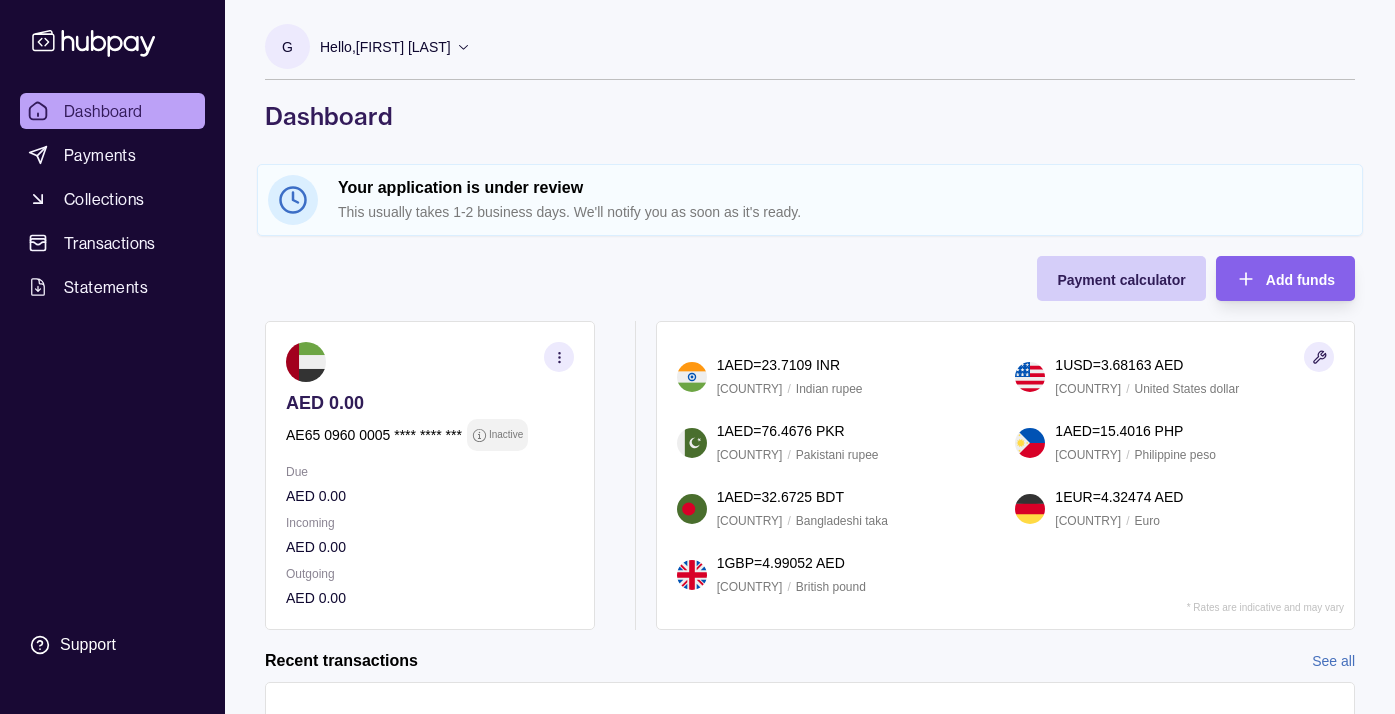 click on "Payment calculator" at bounding box center [1106, 278] 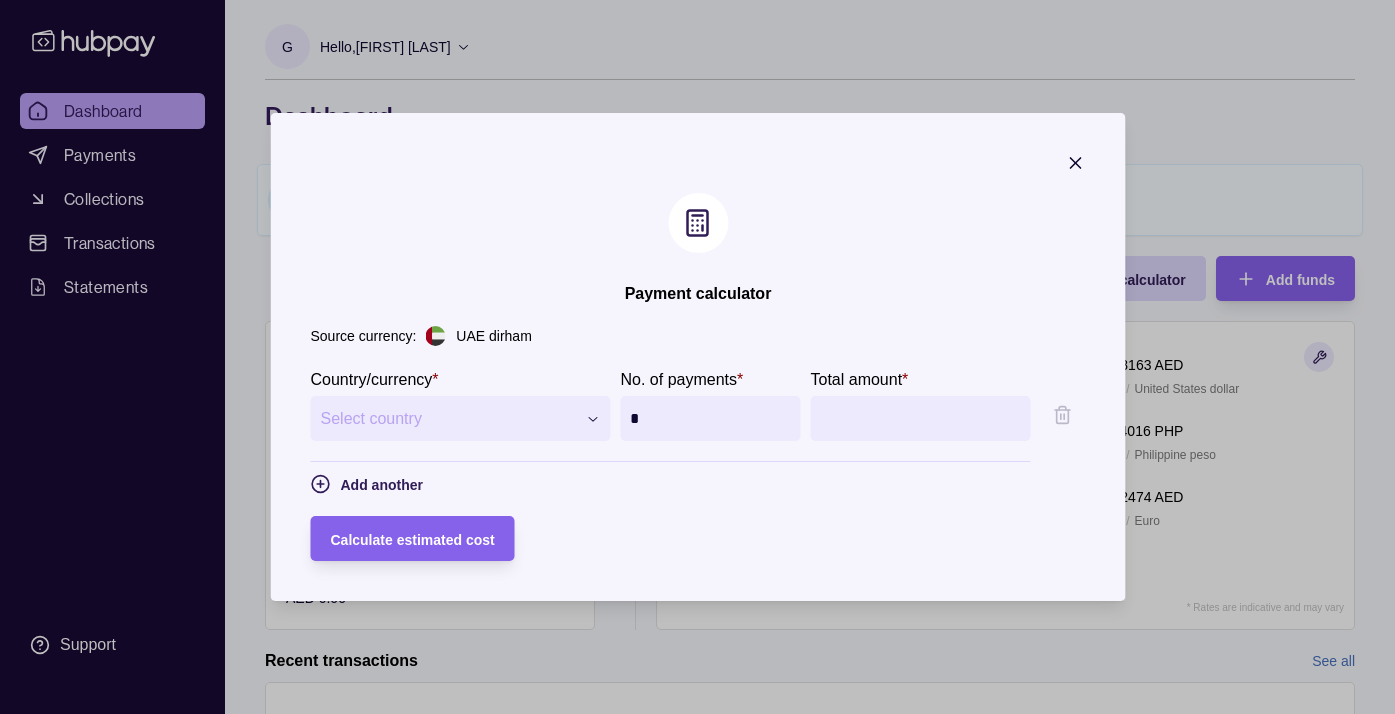 click on "Total amount  *" at bounding box center (940, 418) 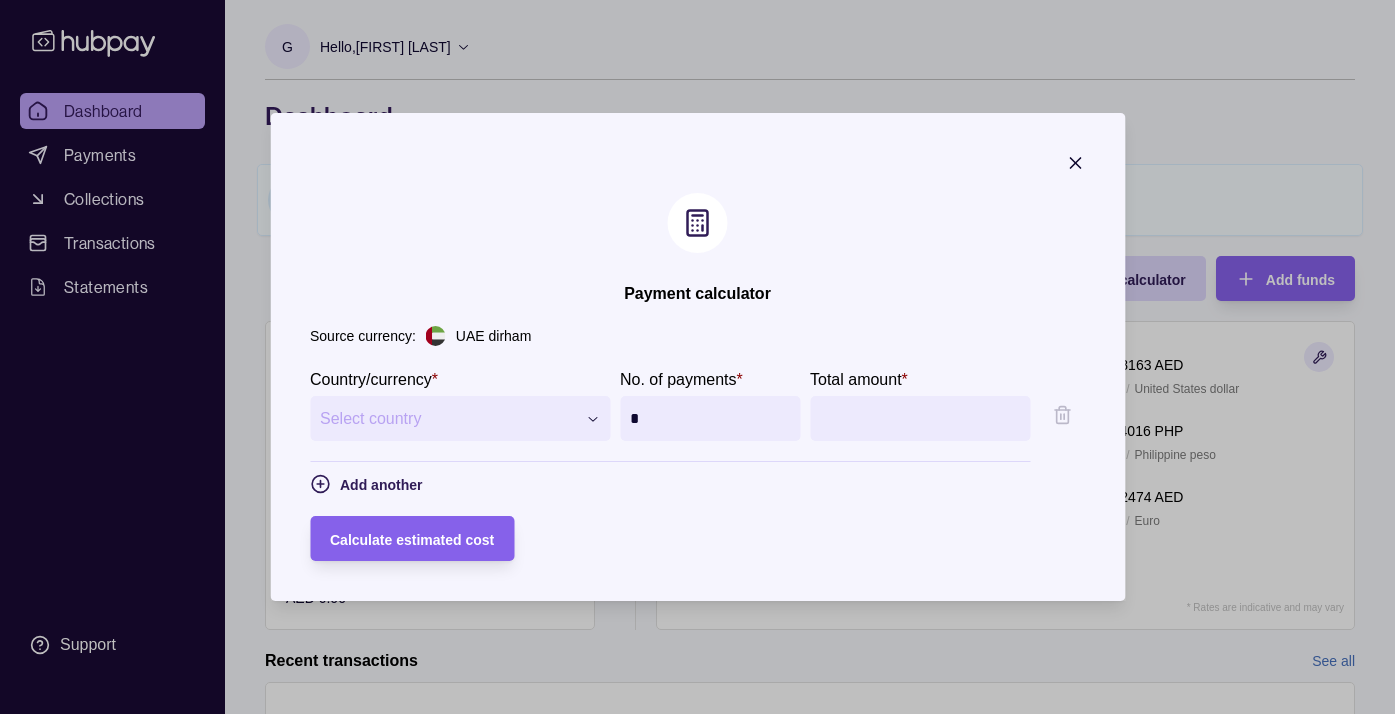 click on "**********" at bounding box center (697, 464) 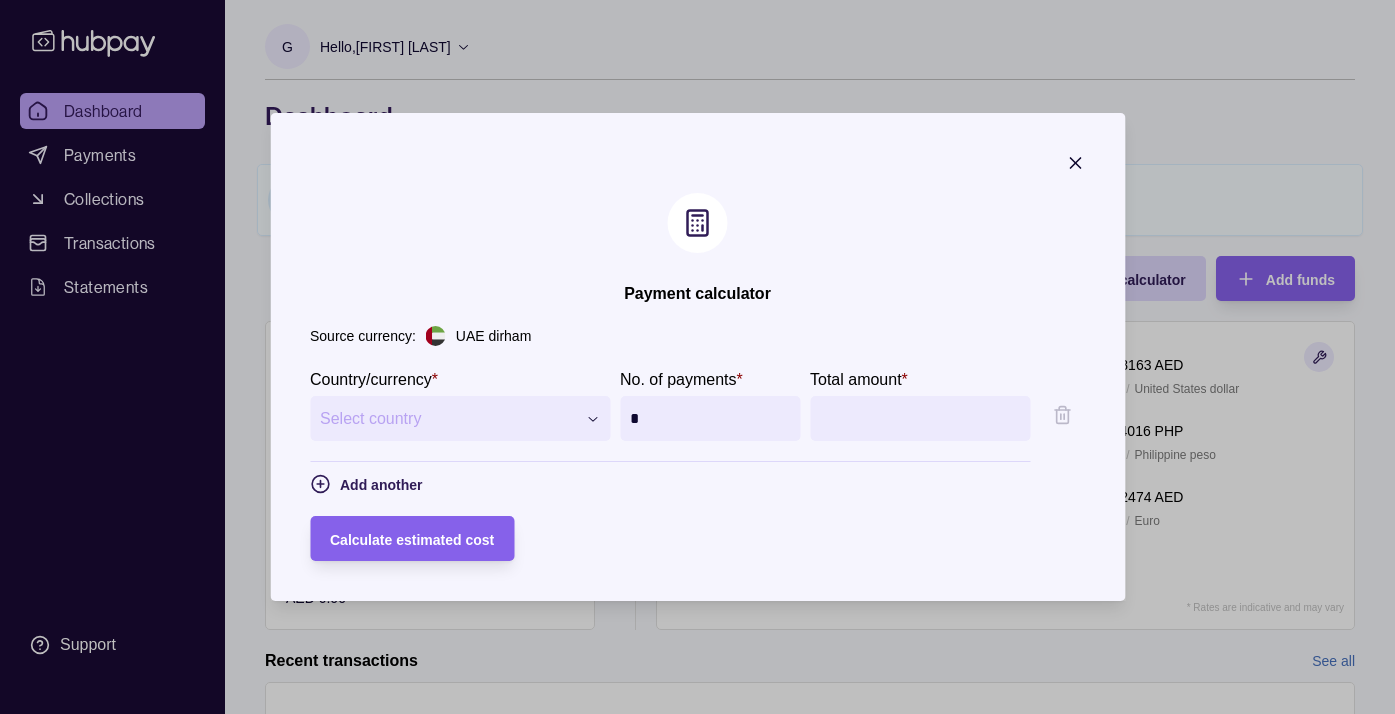 click on "**********" at bounding box center [697, 357] 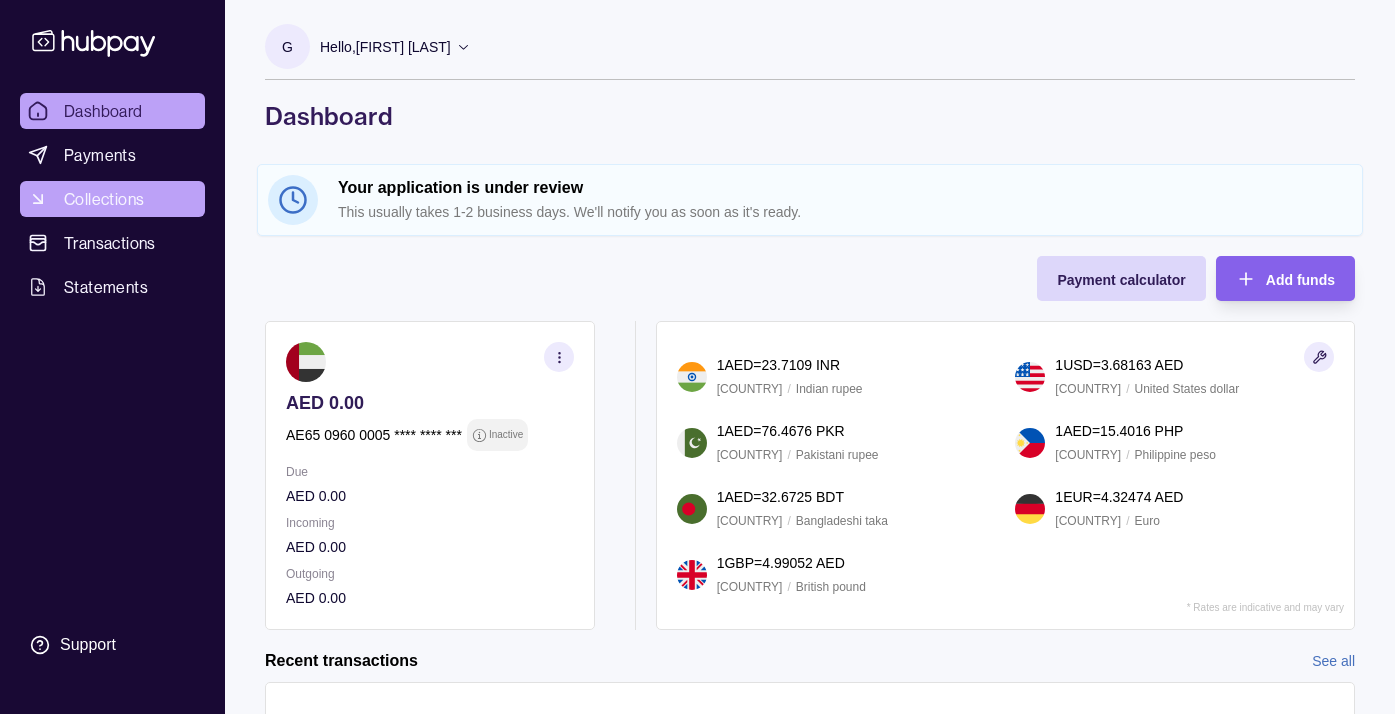 click on "Collections" at bounding box center (112, 199) 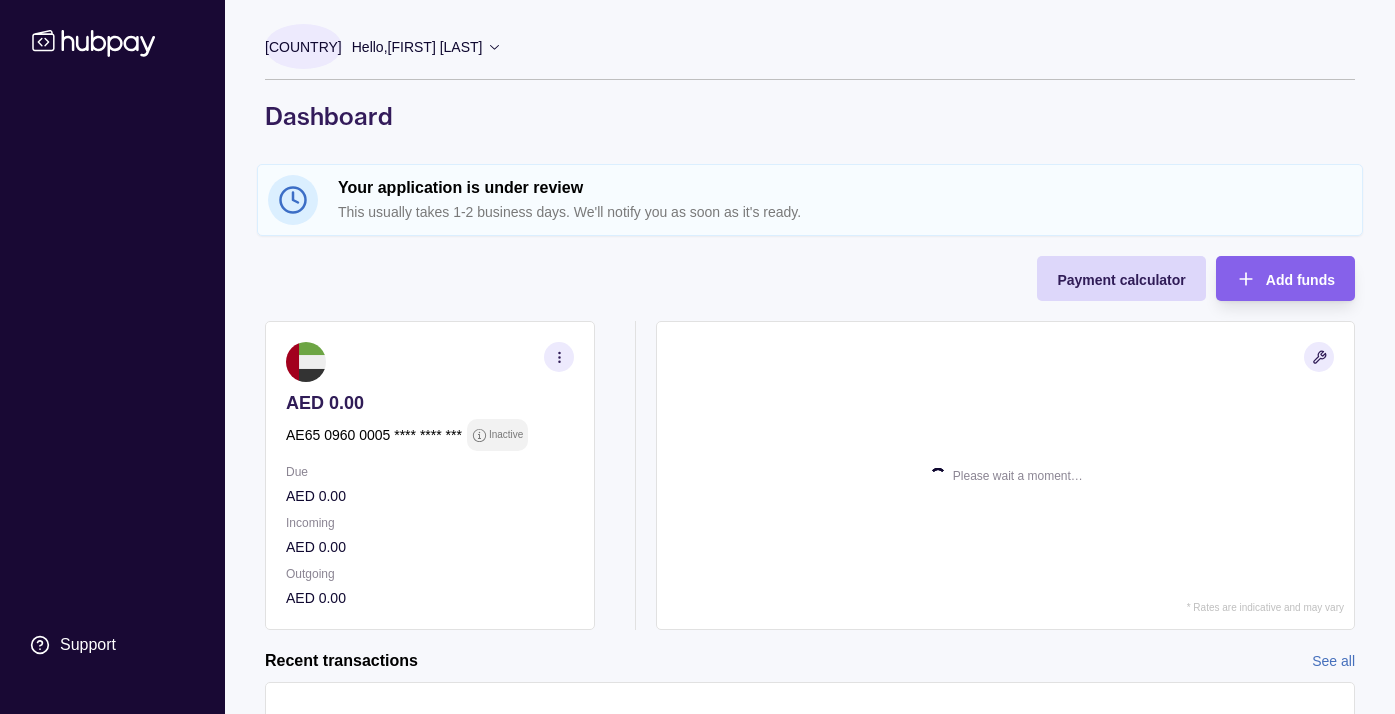 scroll, scrollTop: 0, scrollLeft: 0, axis: both 